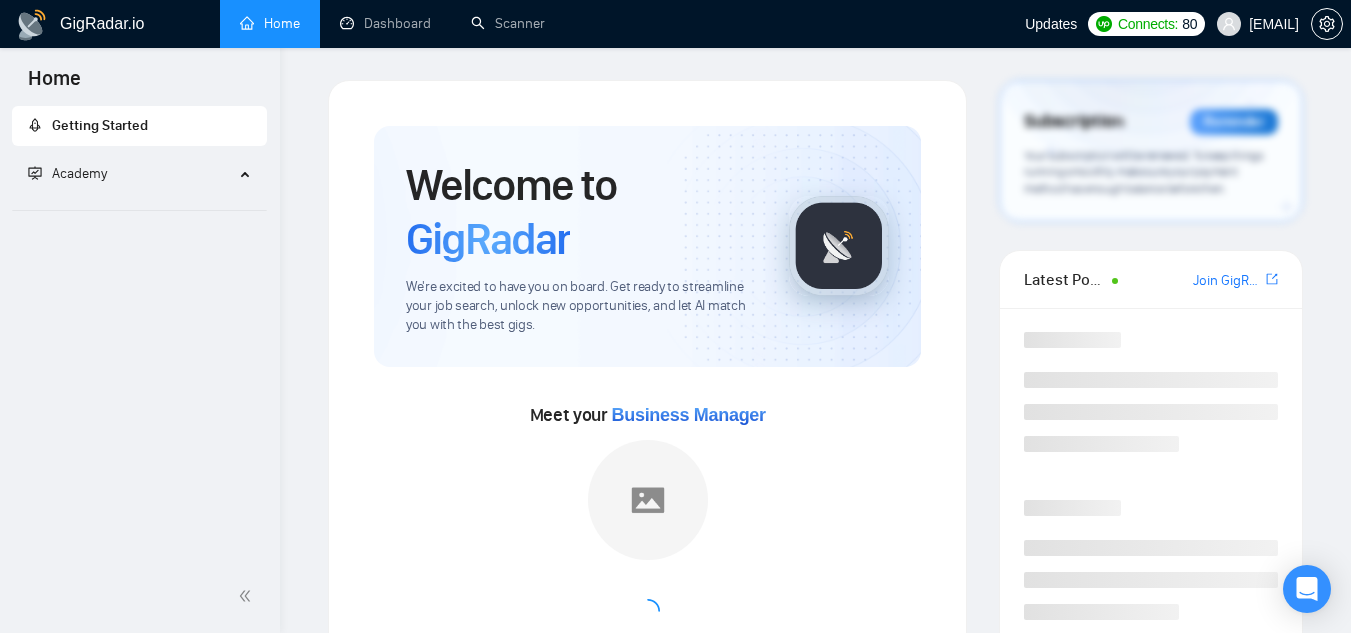 scroll, scrollTop: 0, scrollLeft: 0, axis: both 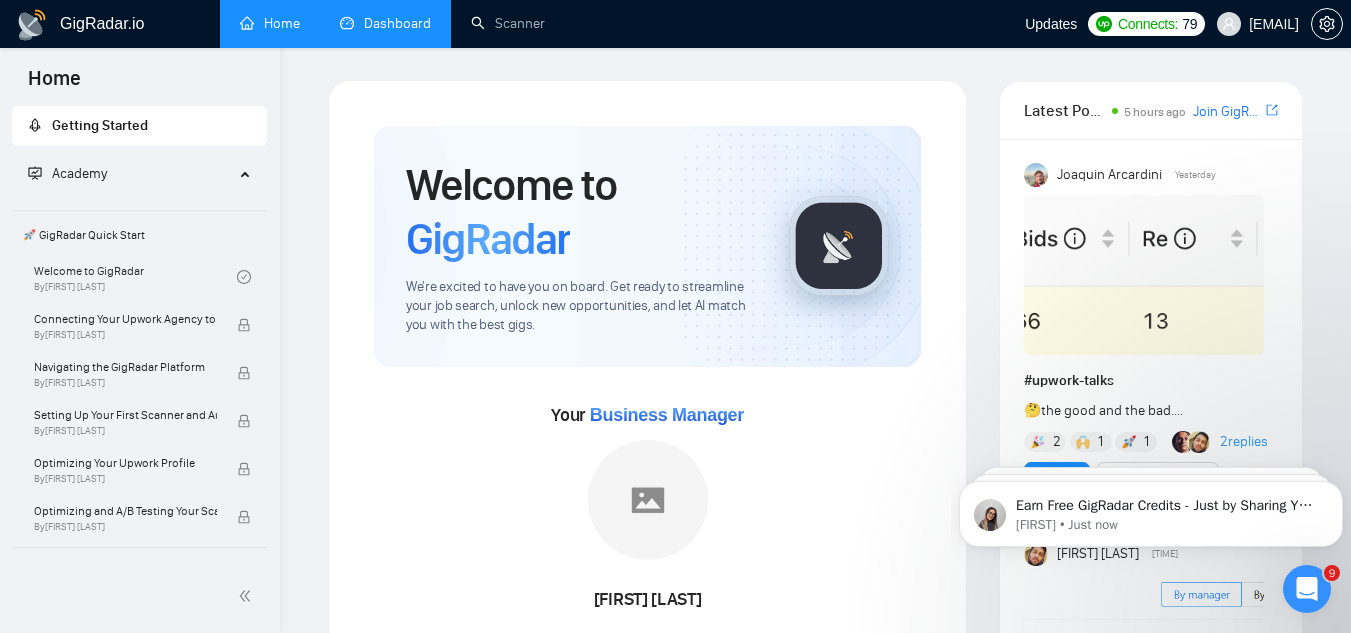click on "Dashboard" at bounding box center [385, 23] 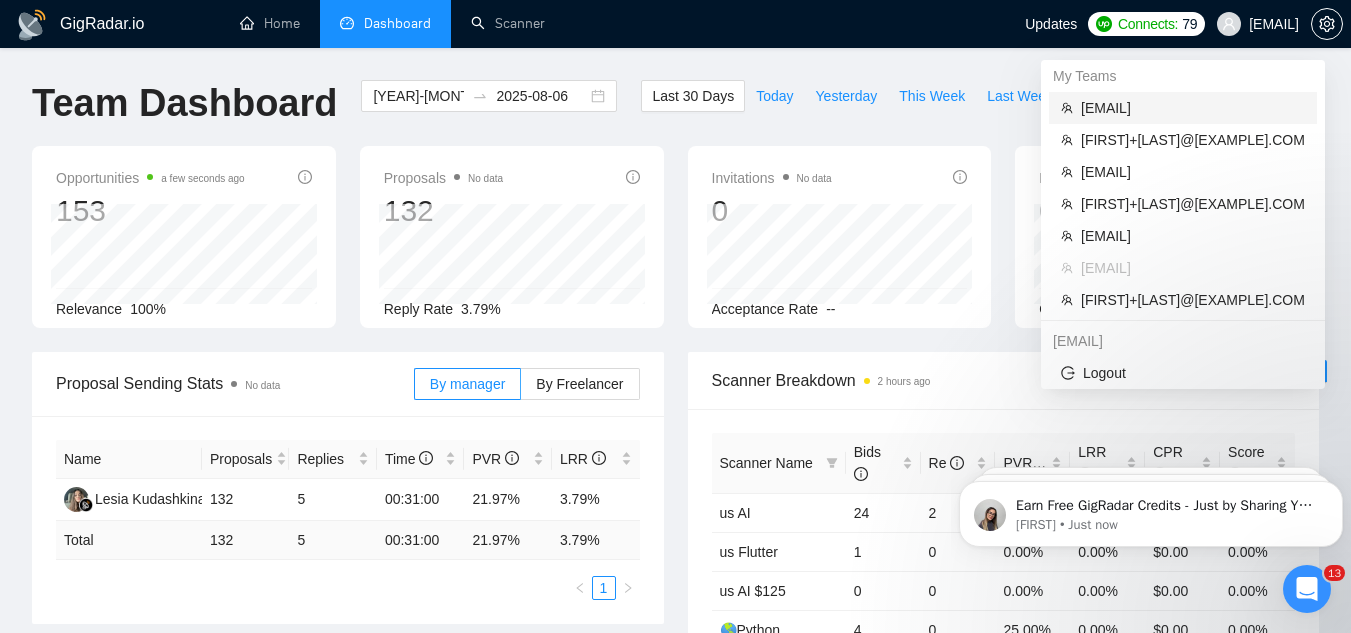 click on "[EMAIL]" at bounding box center [1193, 108] 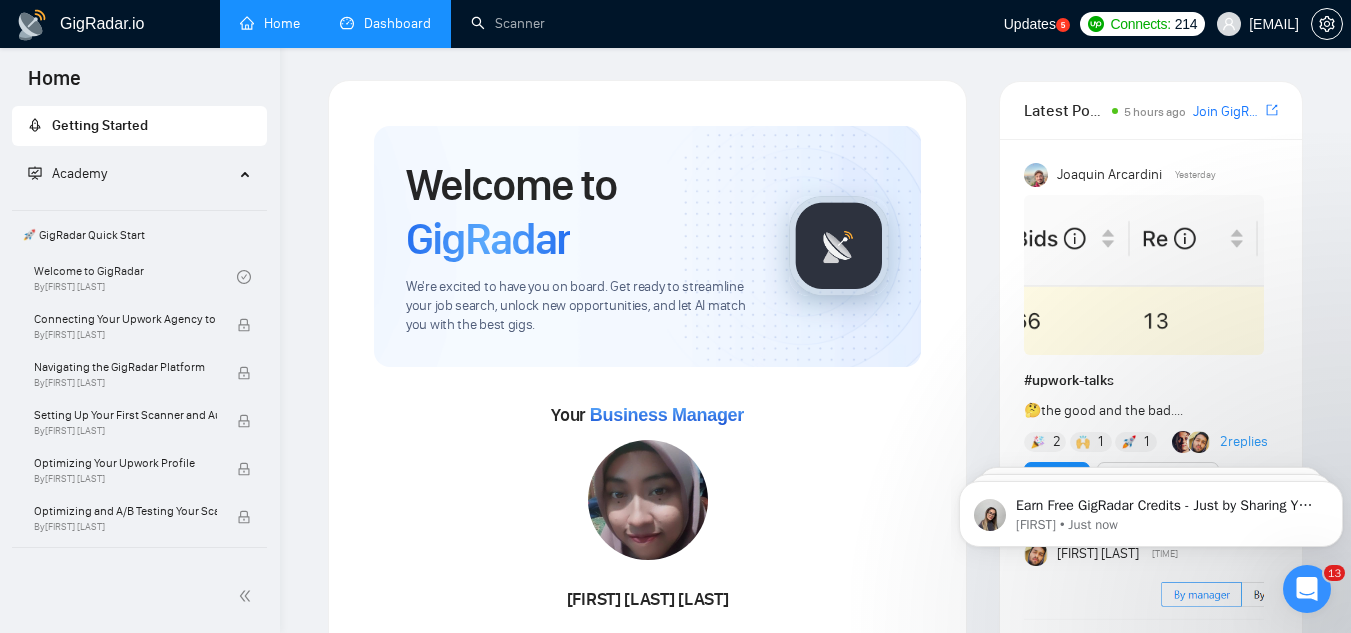 click on "Dashboard" at bounding box center (385, 23) 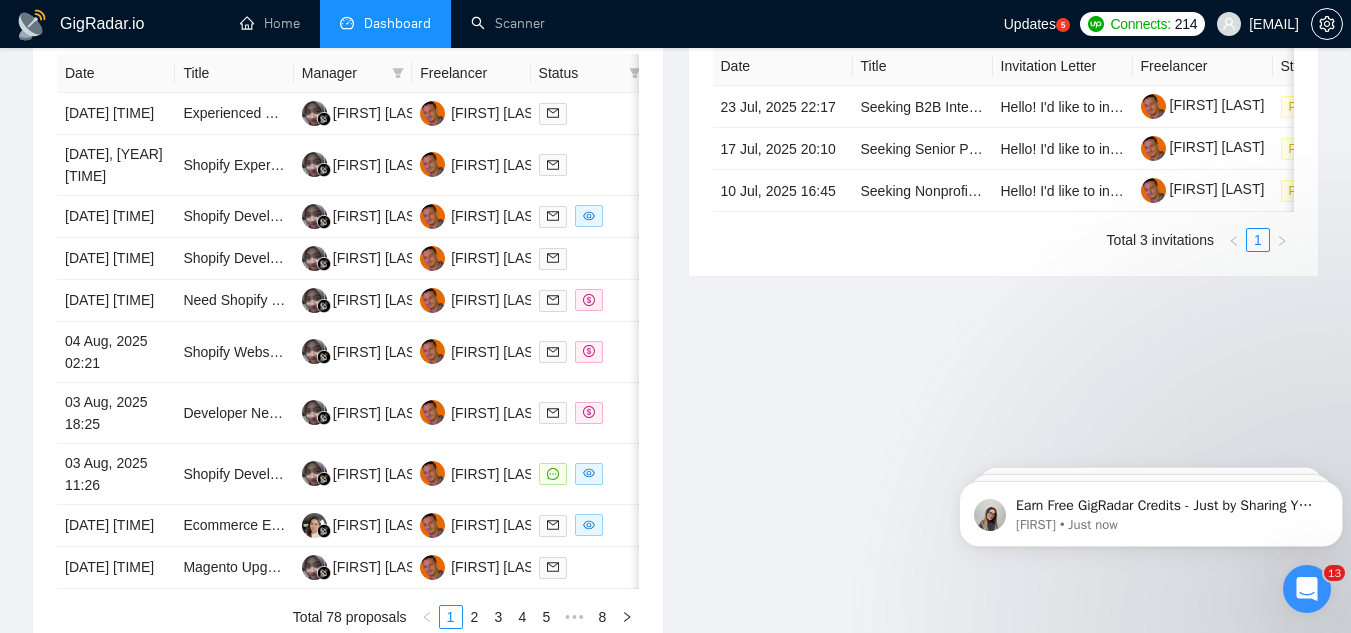 scroll, scrollTop: 900, scrollLeft: 0, axis: vertical 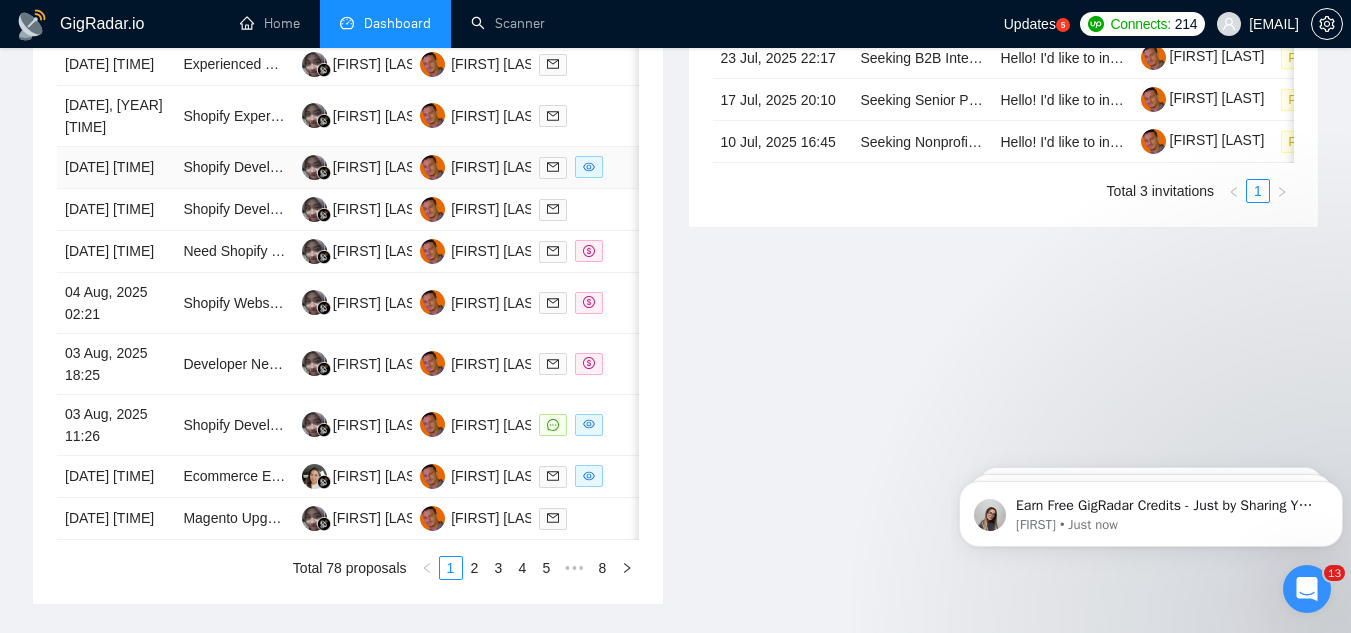 click on "Shopify Developer Needed for Collections Page Creation" at bounding box center [234, 168] 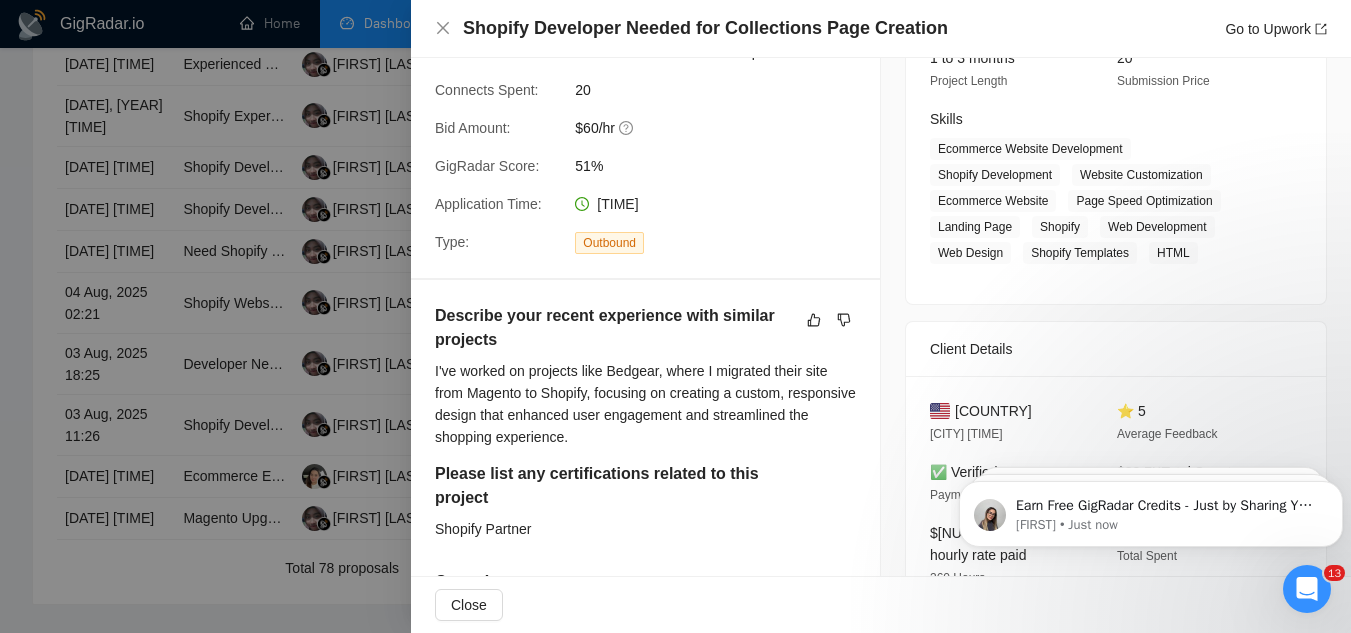 scroll, scrollTop: 200, scrollLeft: 0, axis: vertical 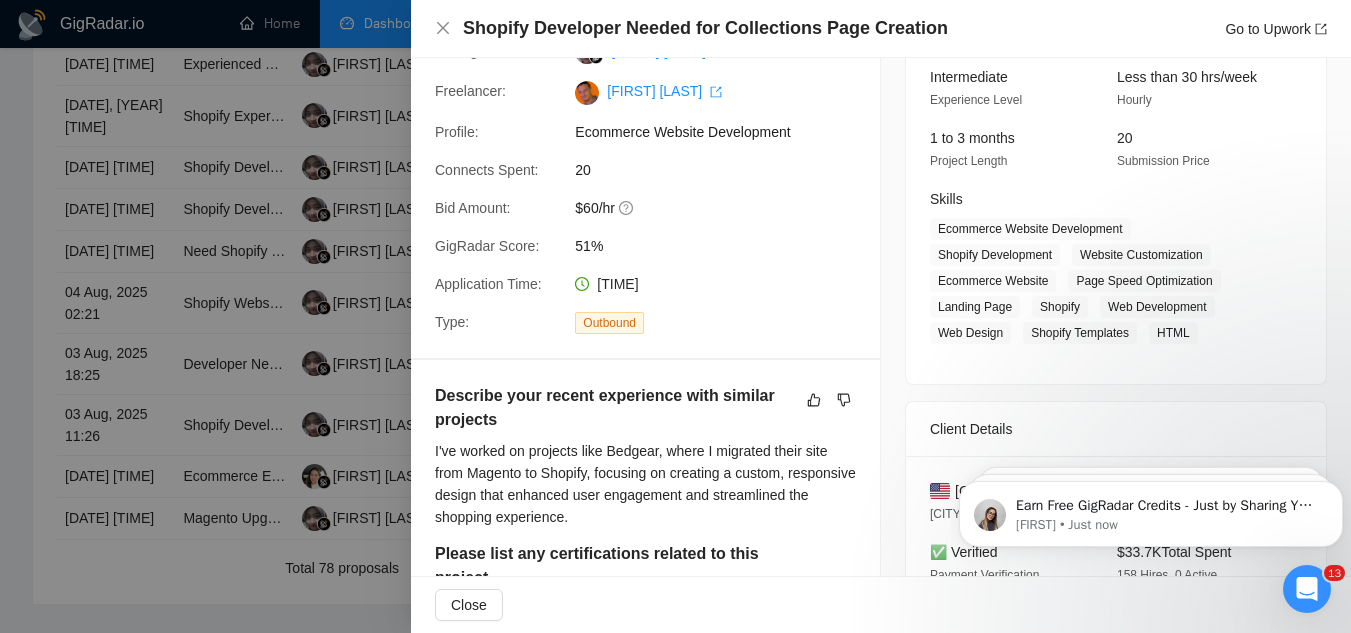 click at bounding box center (675, 316) 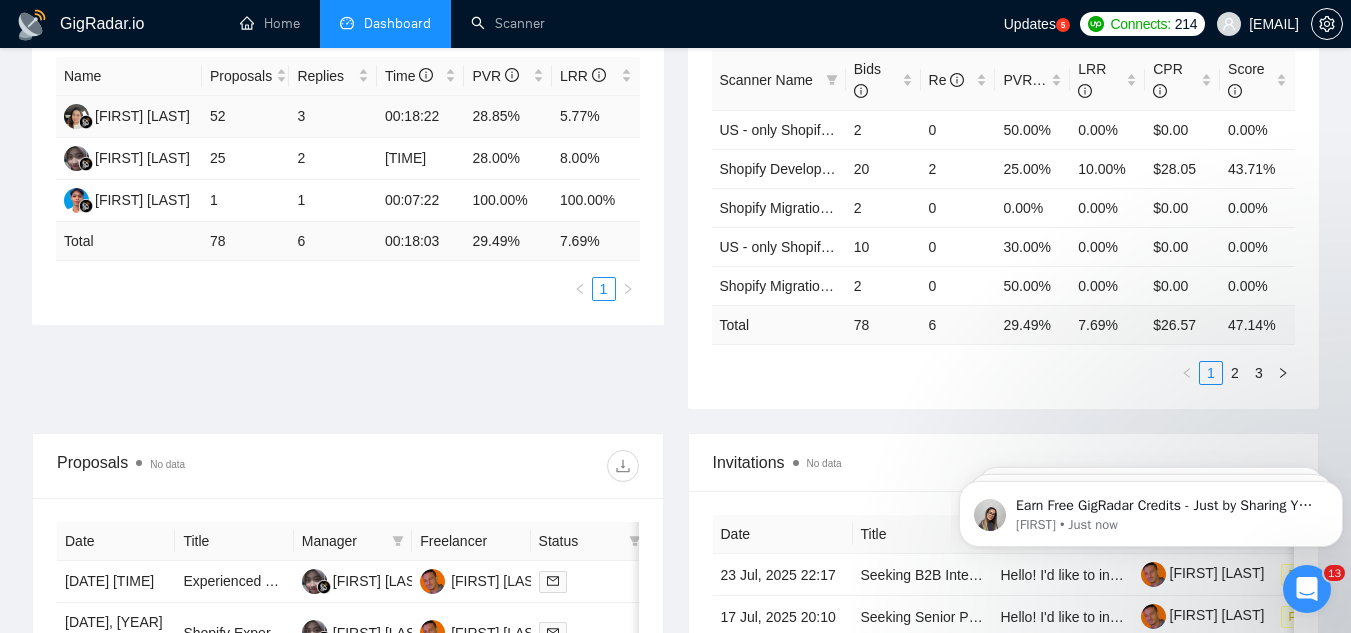 scroll, scrollTop: 0, scrollLeft: 0, axis: both 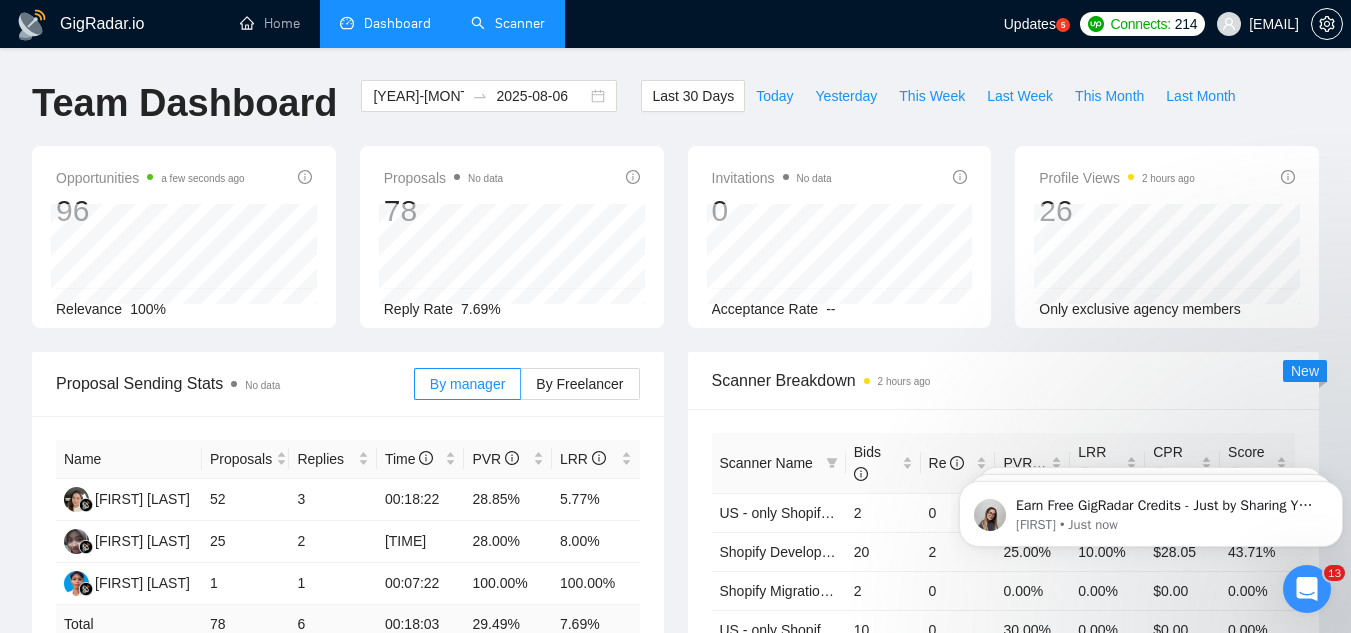 click on "Scanner" at bounding box center (508, 23) 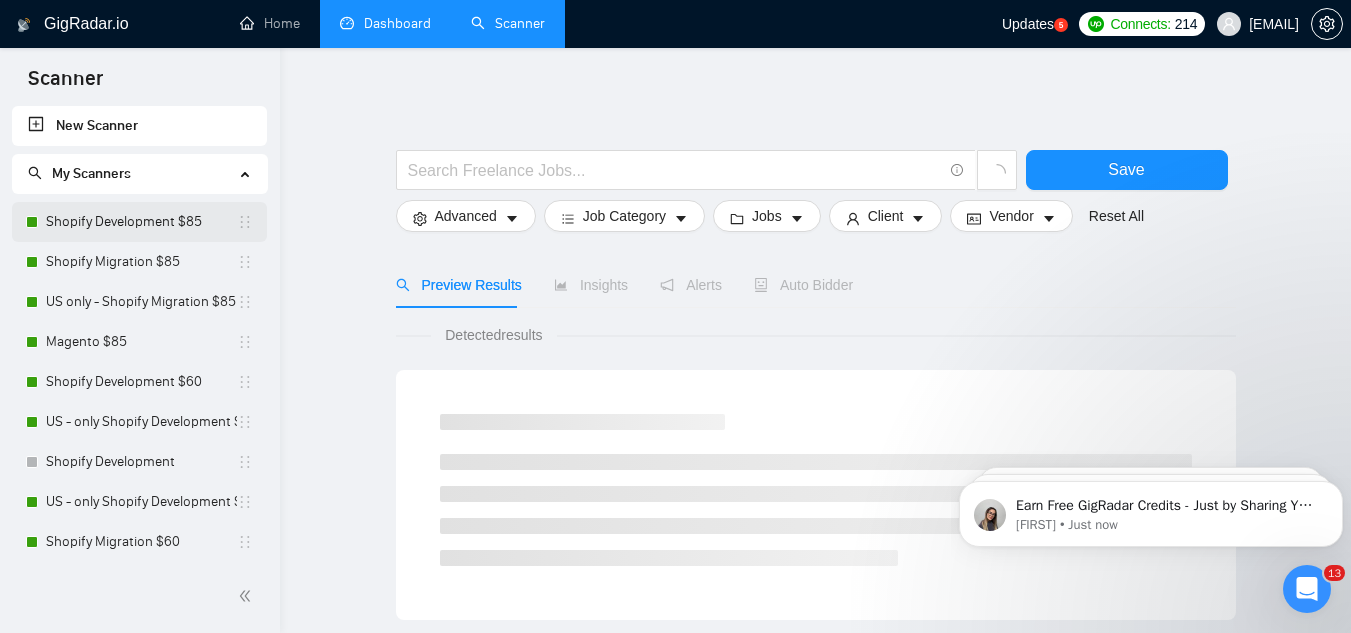 click on "Shopify Development $85" at bounding box center (141, 222) 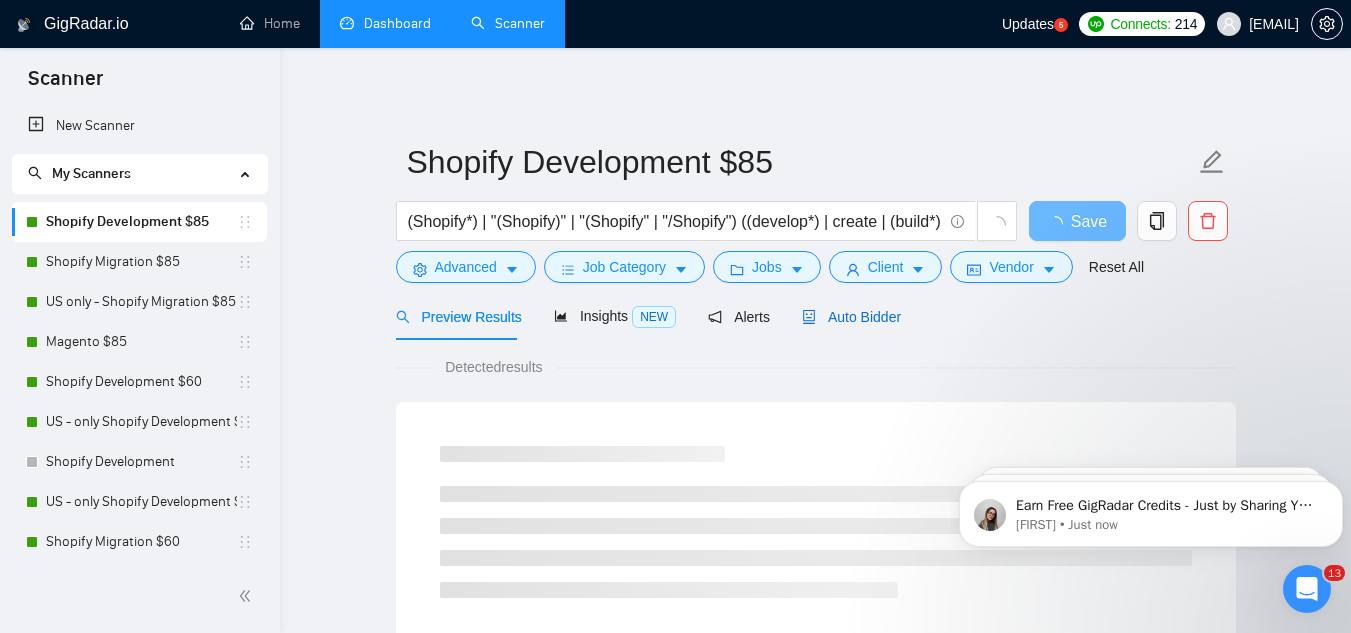 click on "Auto Bidder" at bounding box center (851, 317) 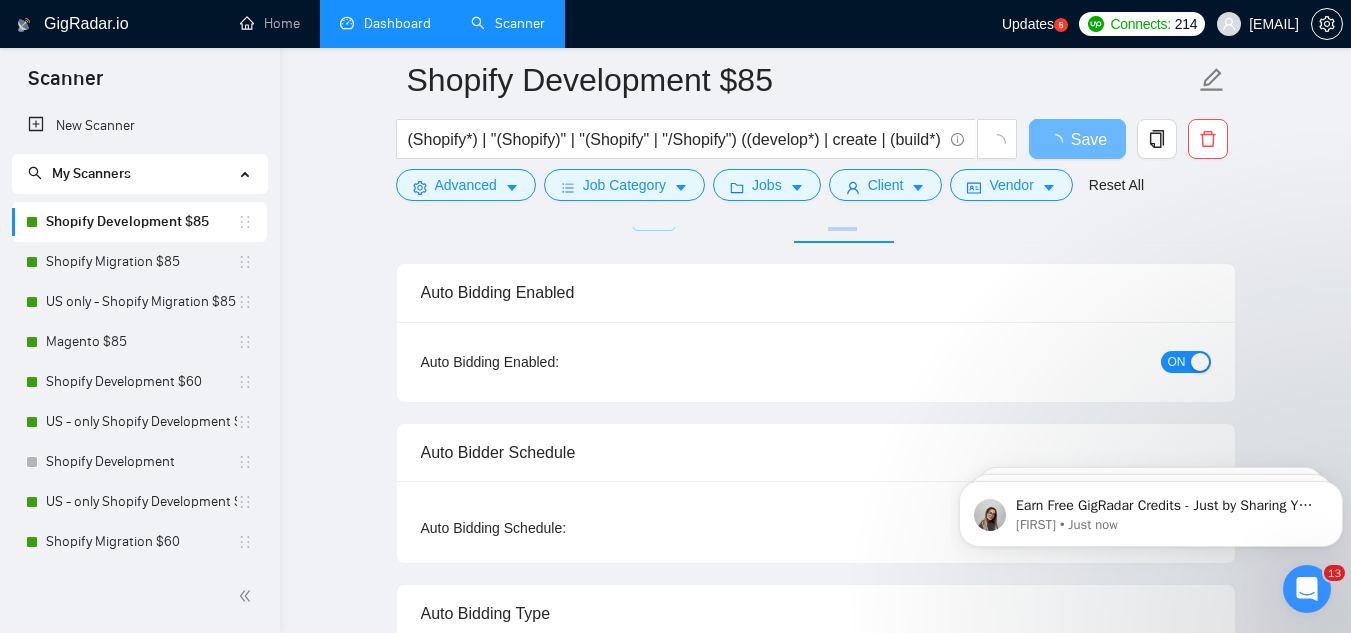 scroll, scrollTop: 100, scrollLeft: 0, axis: vertical 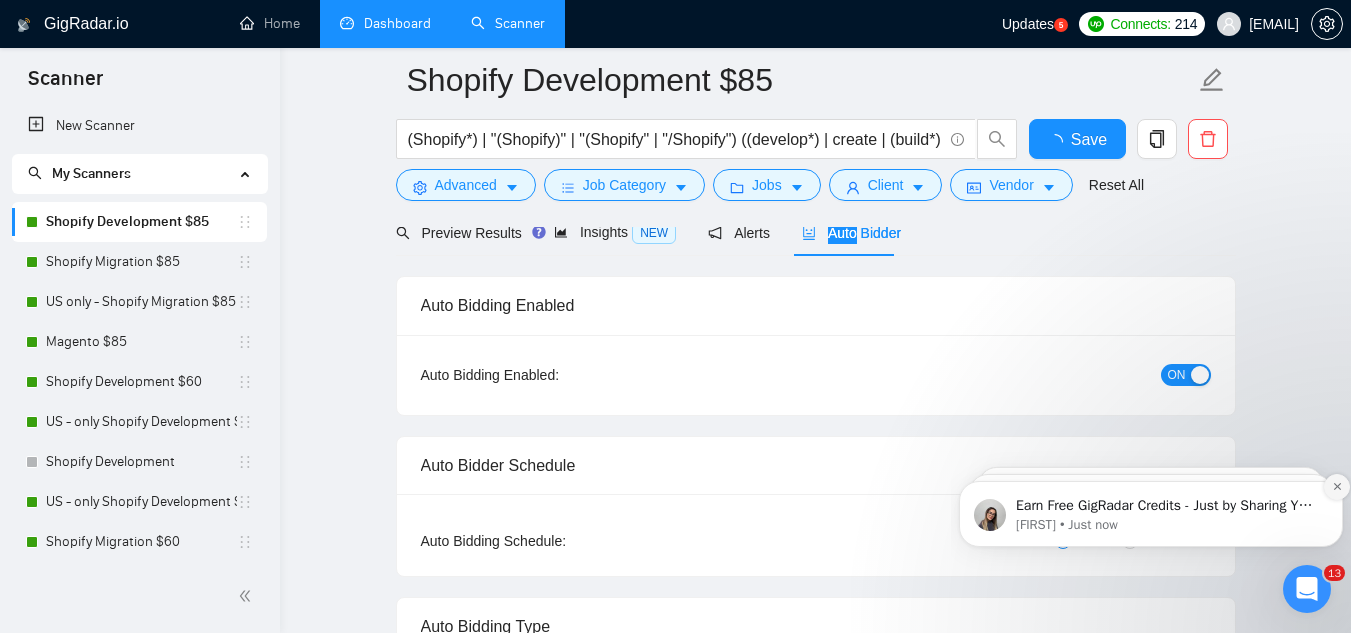 click 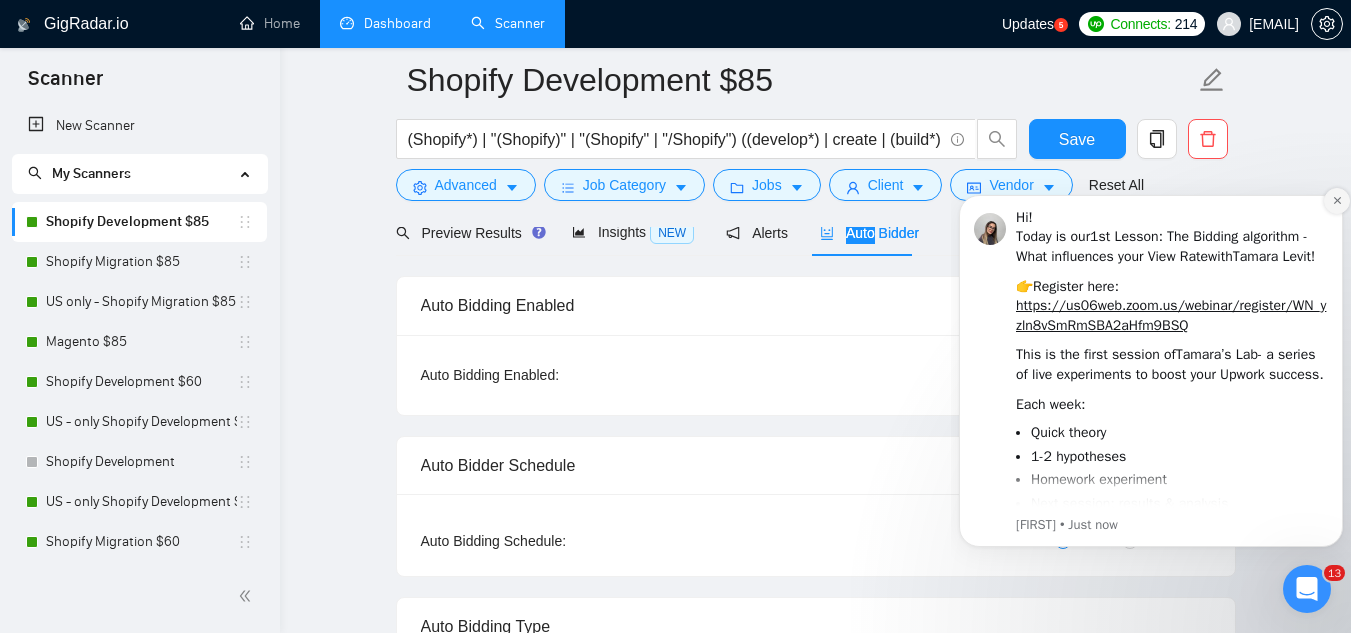 click at bounding box center (1337, 201) 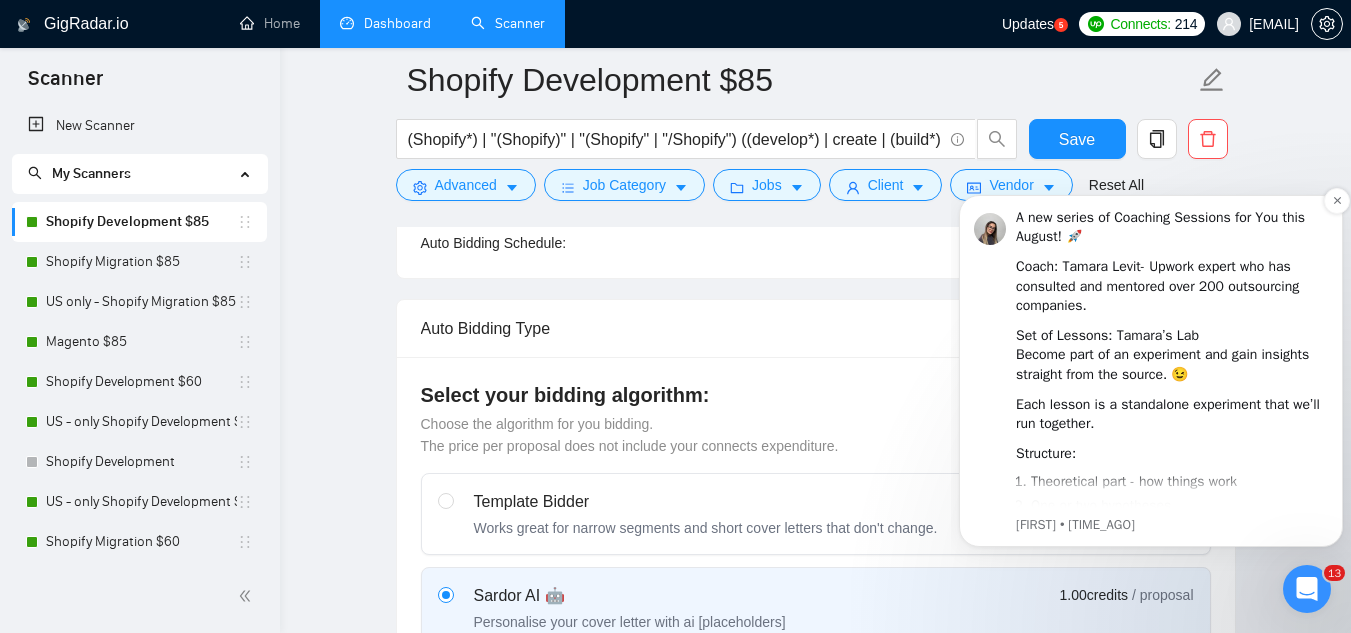 scroll, scrollTop: 400, scrollLeft: 0, axis: vertical 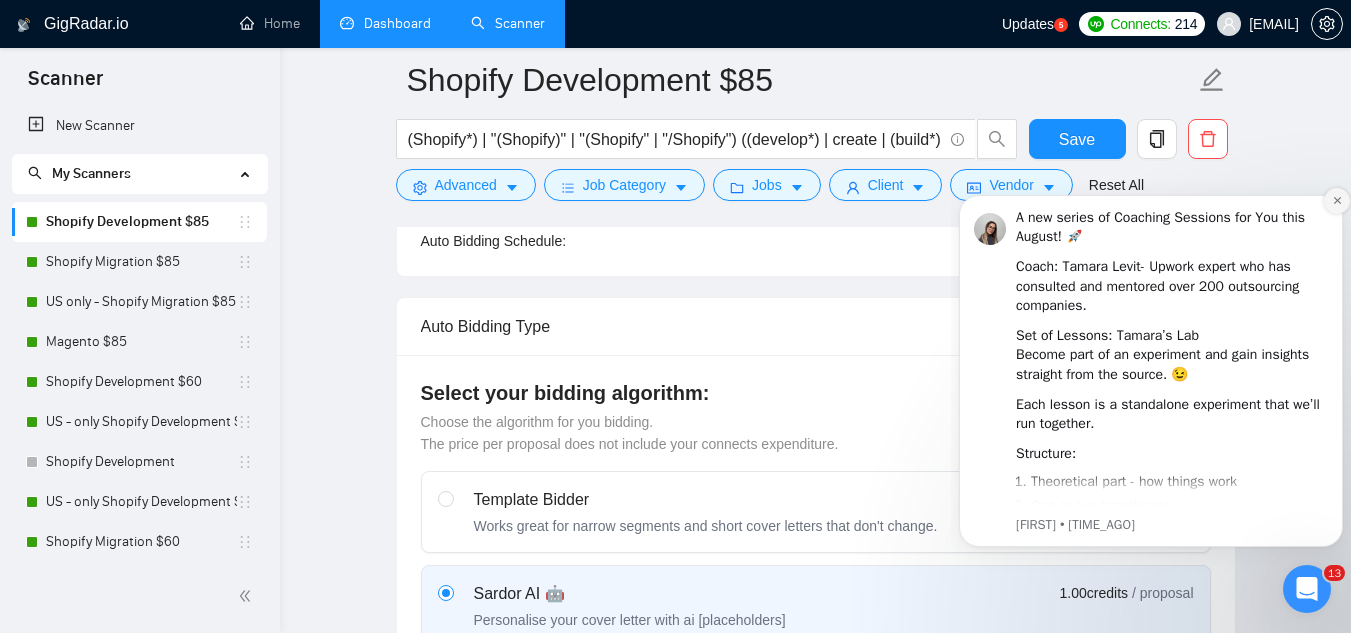 click at bounding box center [1337, 201] 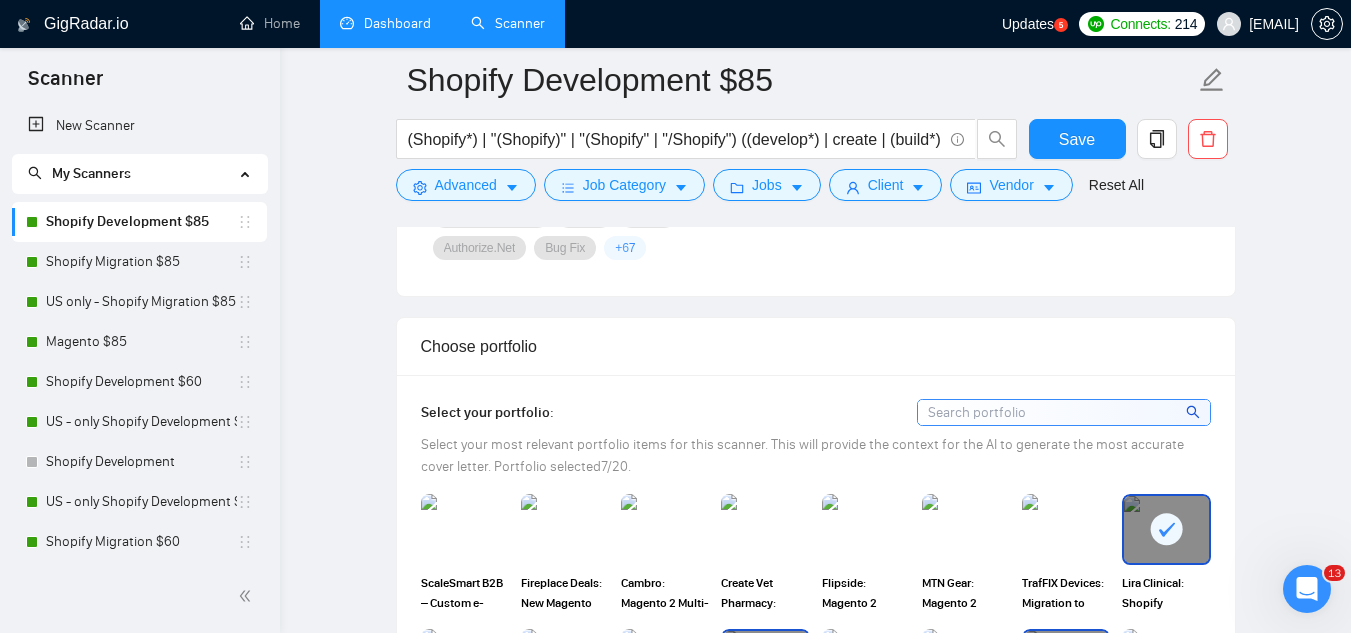 scroll, scrollTop: 1700, scrollLeft: 0, axis: vertical 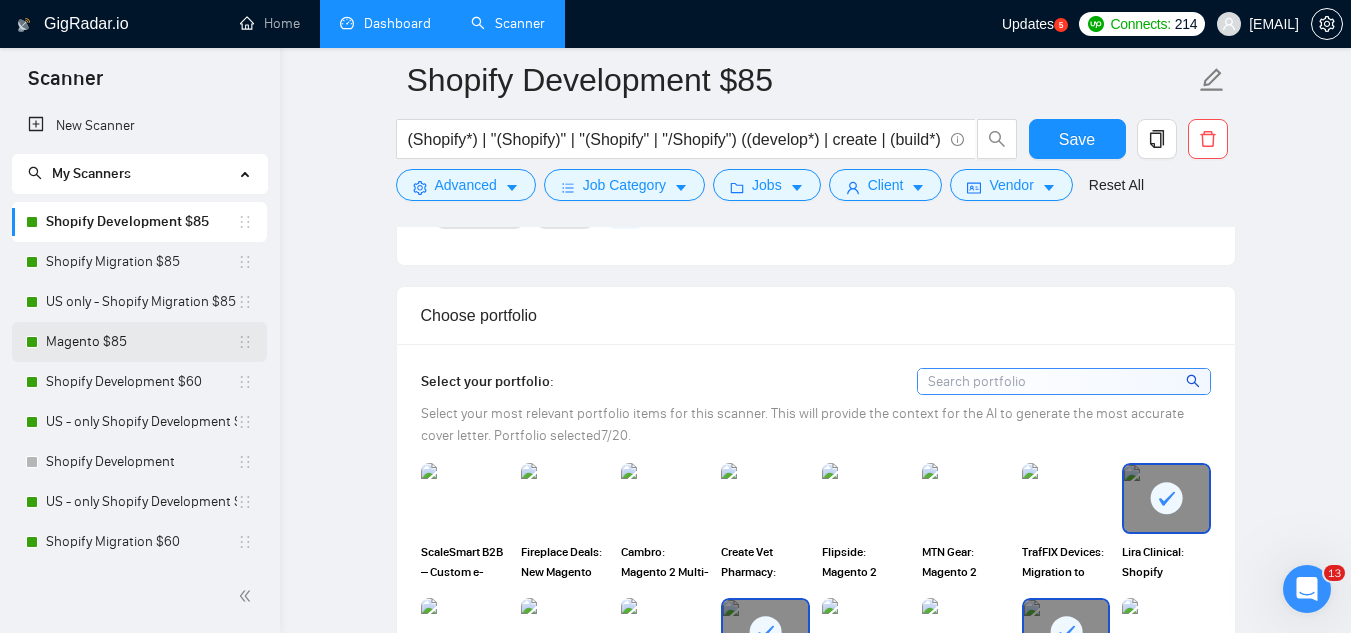 click on "Magento $85" at bounding box center [141, 342] 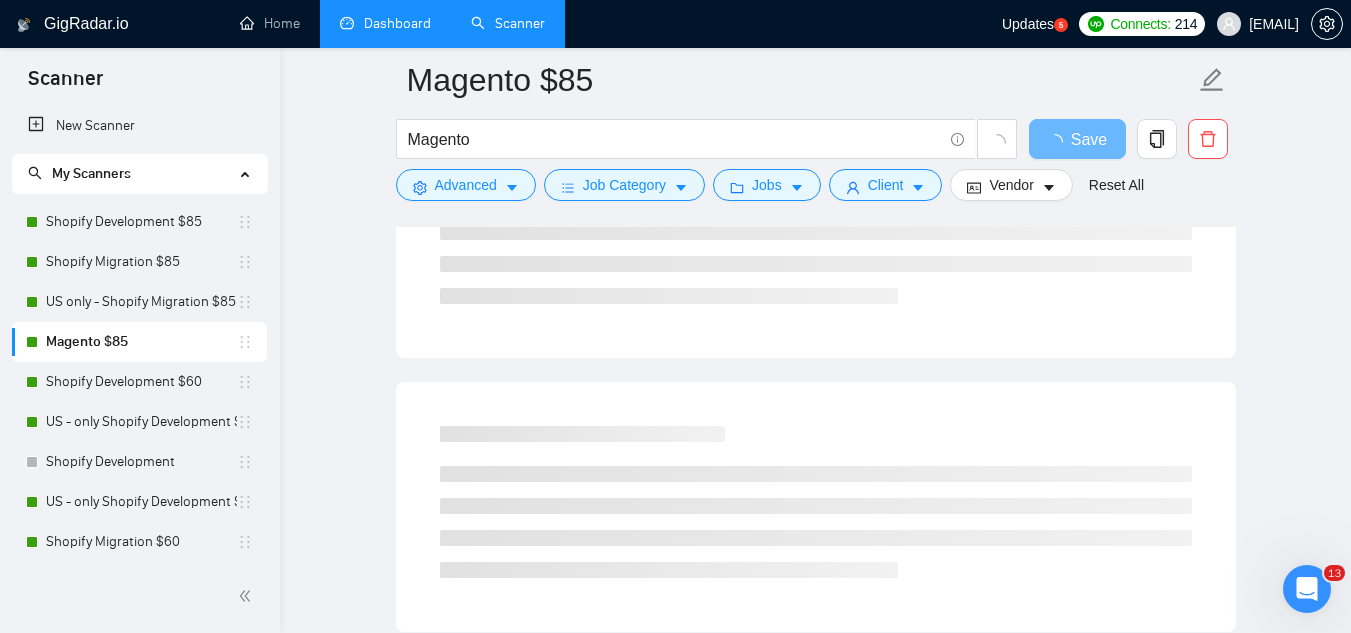 scroll, scrollTop: 0, scrollLeft: 0, axis: both 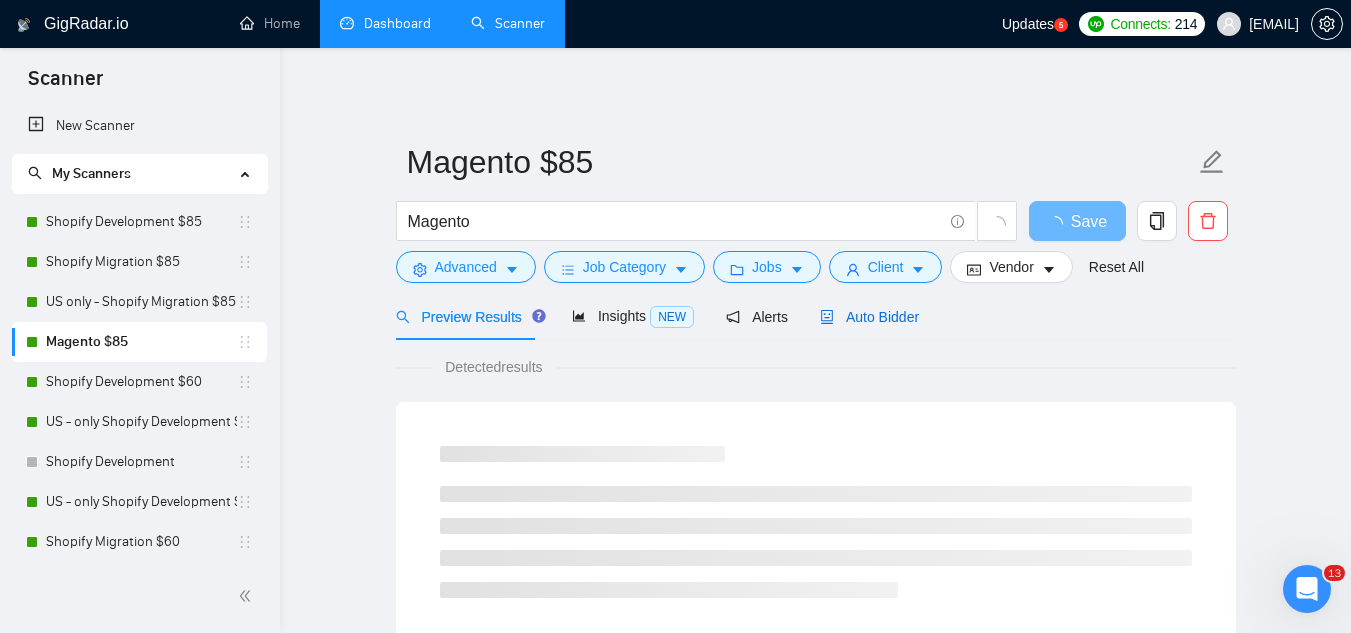 click on "Auto Bidder" at bounding box center [869, 317] 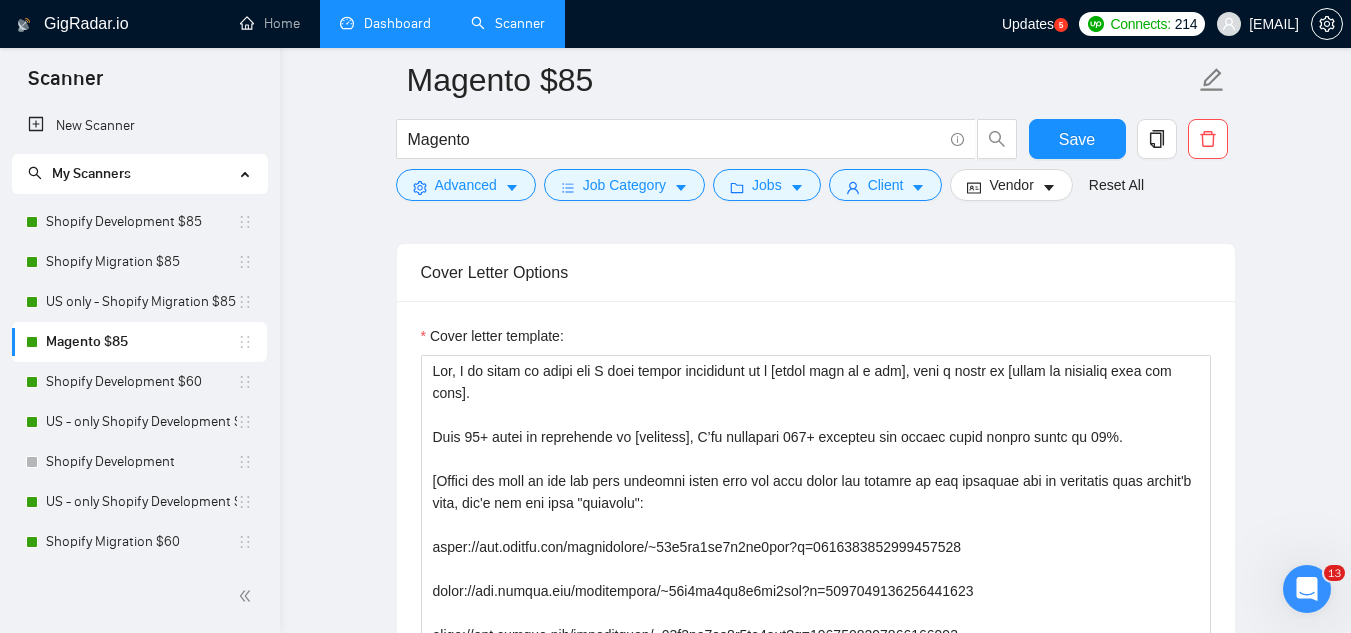 scroll, scrollTop: 2300, scrollLeft: 0, axis: vertical 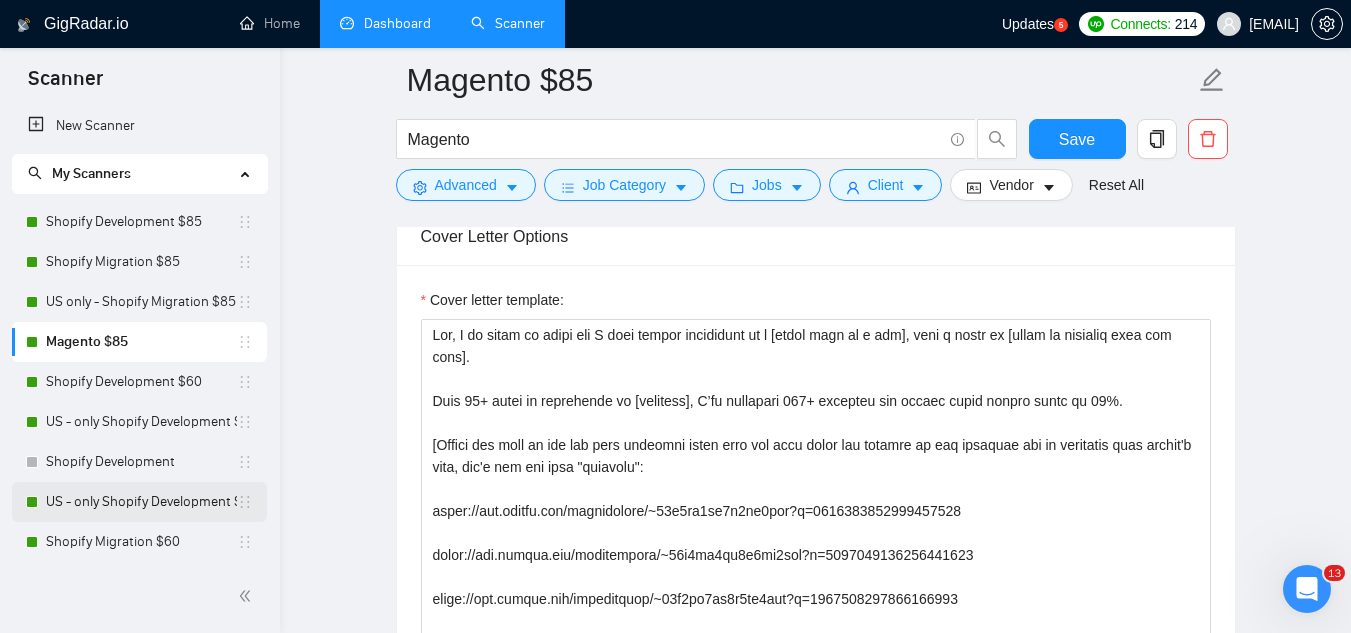 click on "US - only Shopify Development $60" at bounding box center (141, 502) 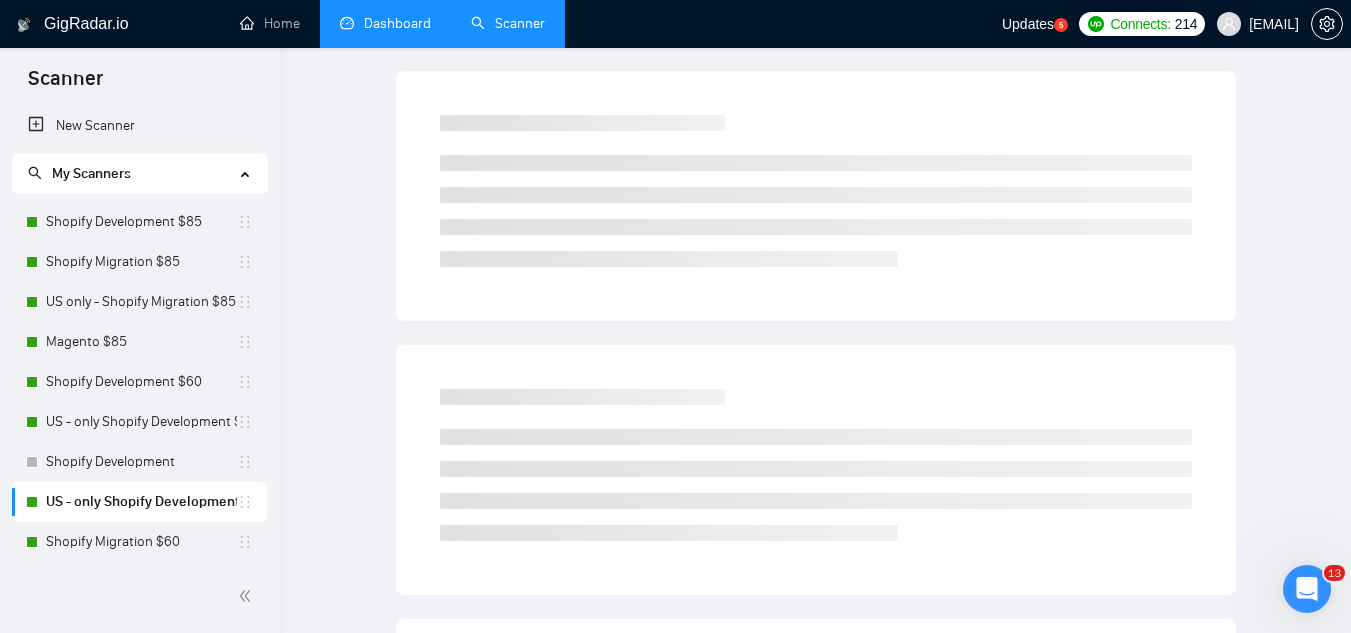 scroll, scrollTop: 0, scrollLeft: 0, axis: both 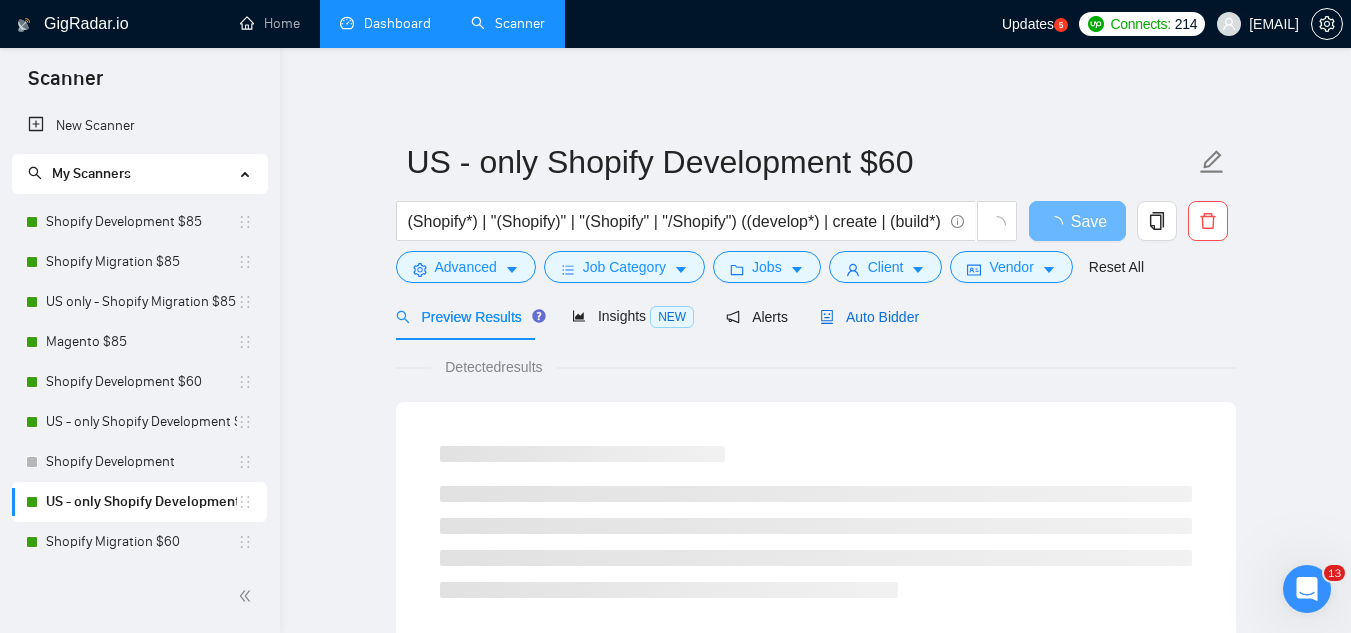 click on "Auto Bidder" at bounding box center [869, 317] 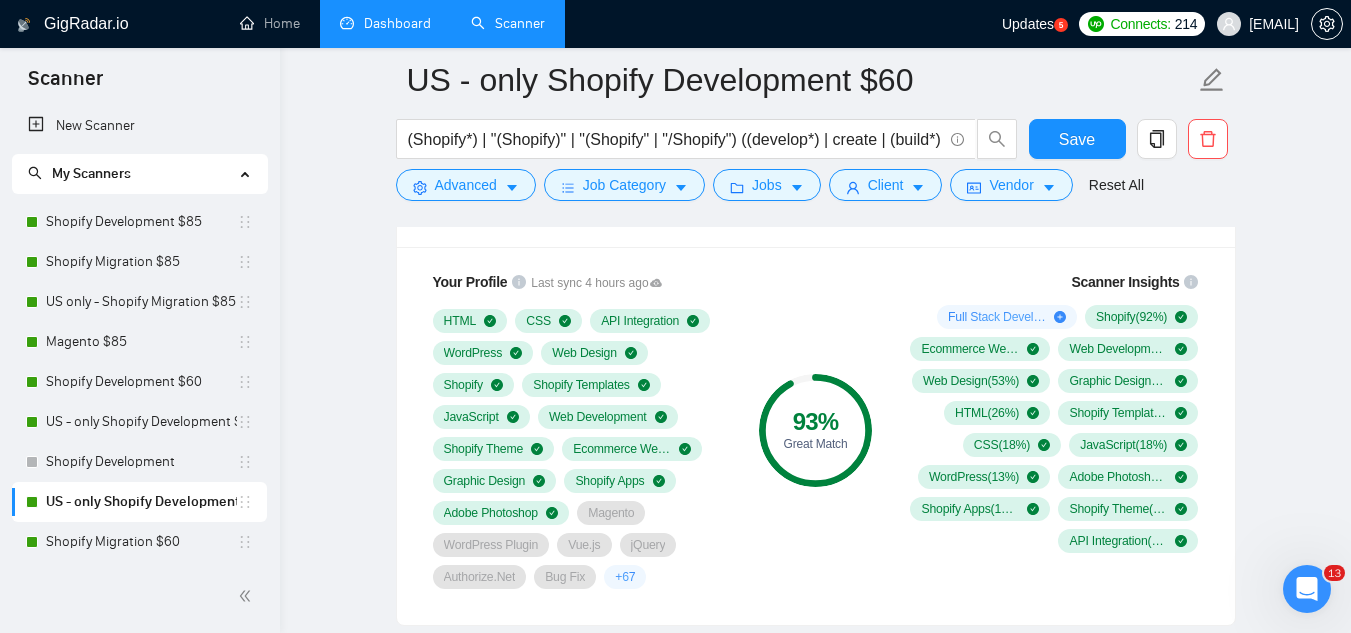 scroll, scrollTop: 1300, scrollLeft: 0, axis: vertical 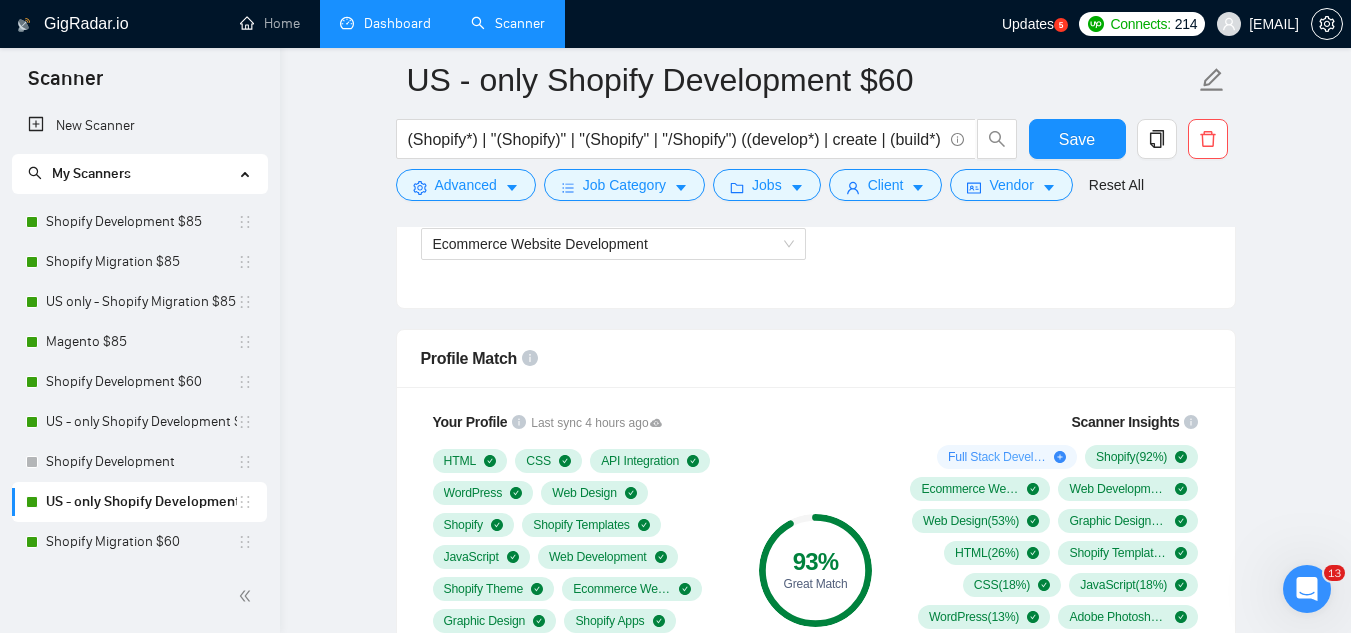 click on "Dashboard" at bounding box center [385, 23] 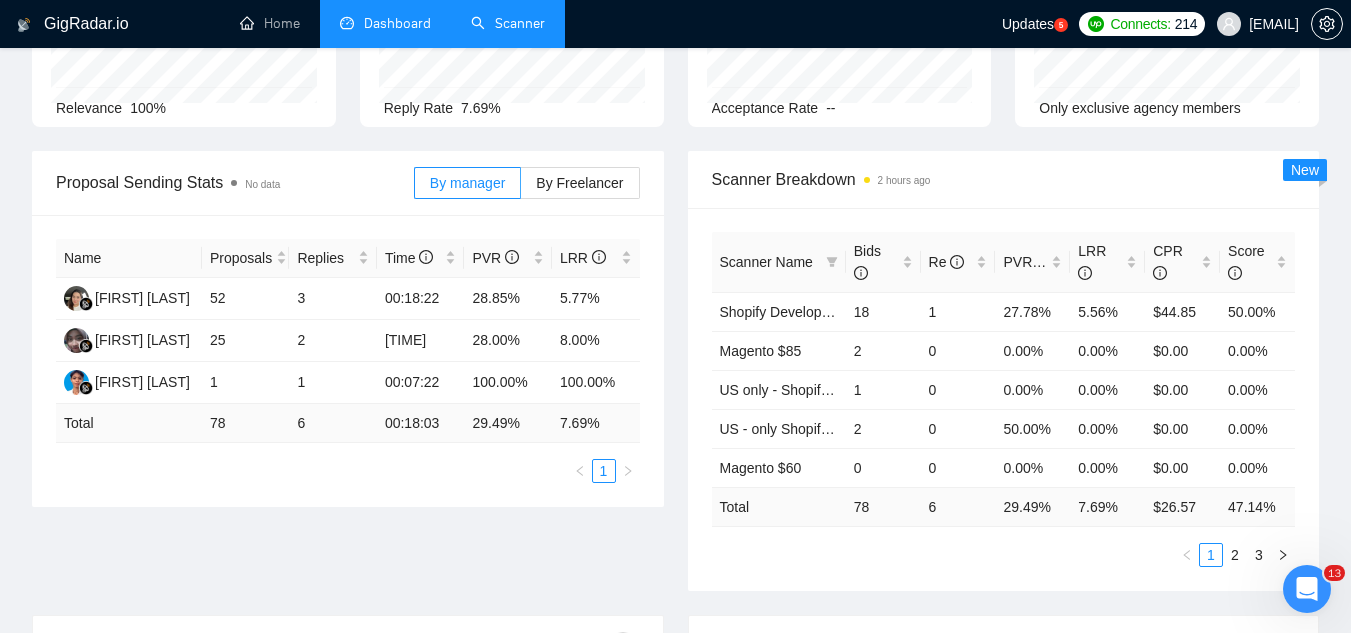 scroll, scrollTop: 202, scrollLeft: 0, axis: vertical 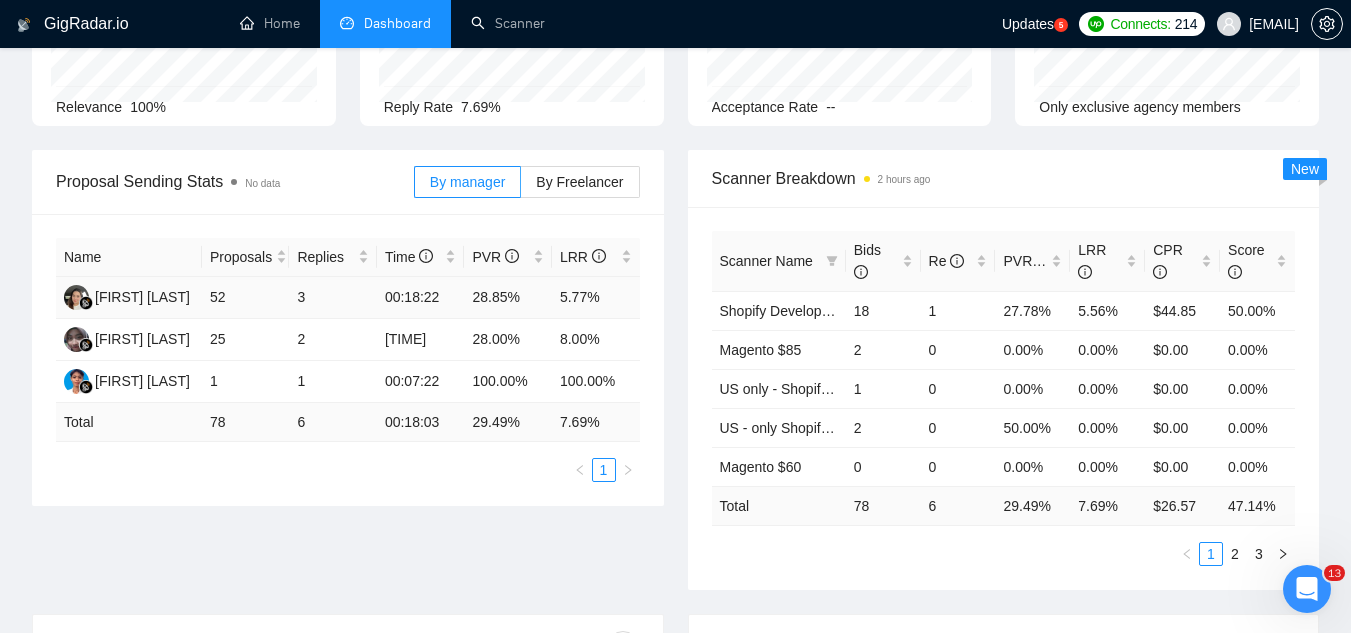 click on "28.85%" at bounding box center [508, 298] 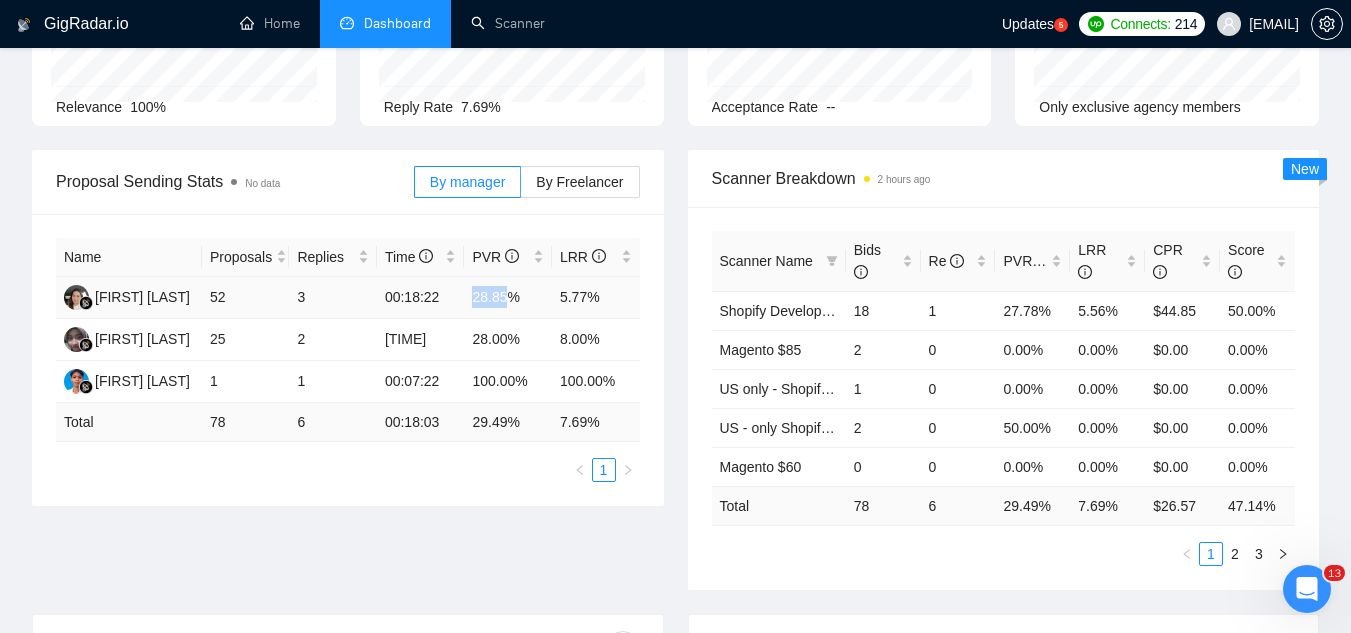 click on "28.85%" at bounding box center (508, 298) 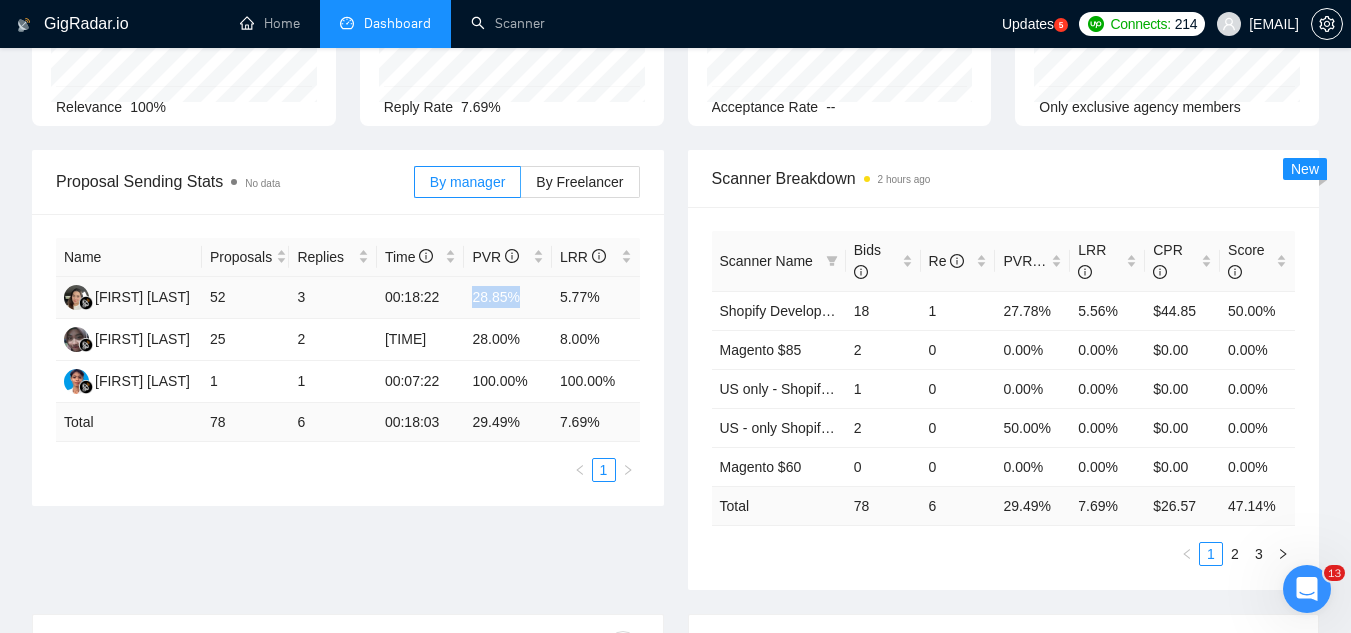 click on "28.85%" at bounding box center (508, 298) 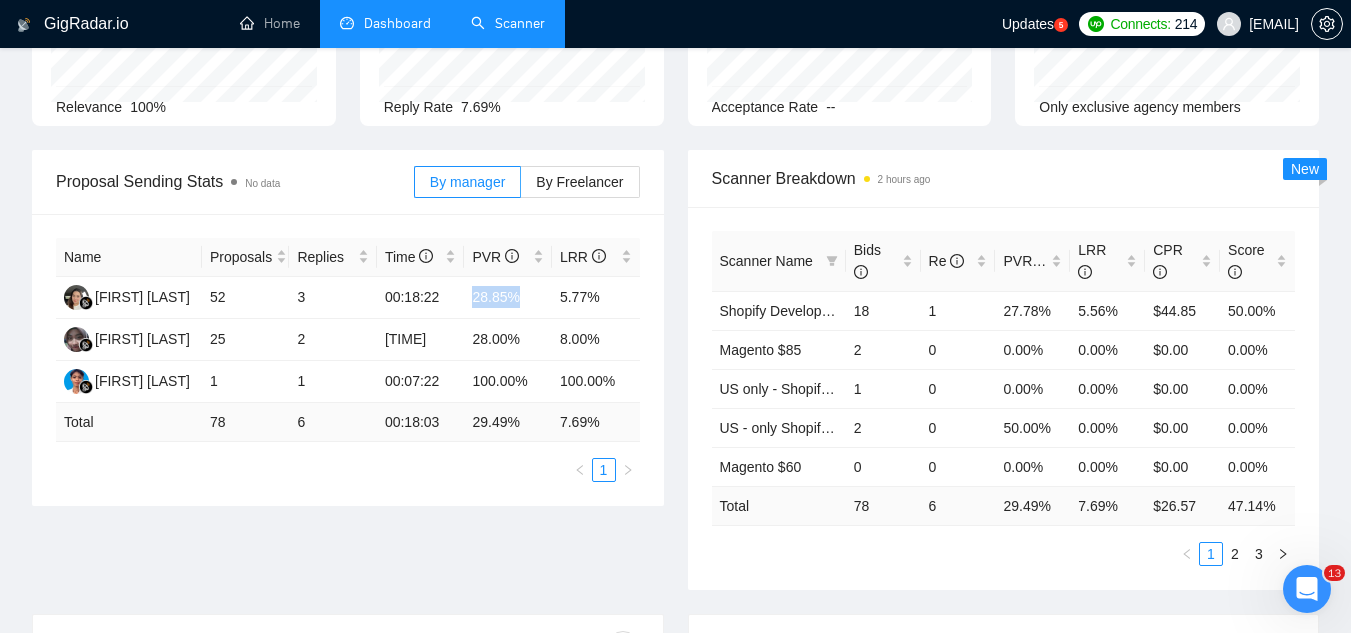 click on "Scanner" at bounding box center [508, 23] 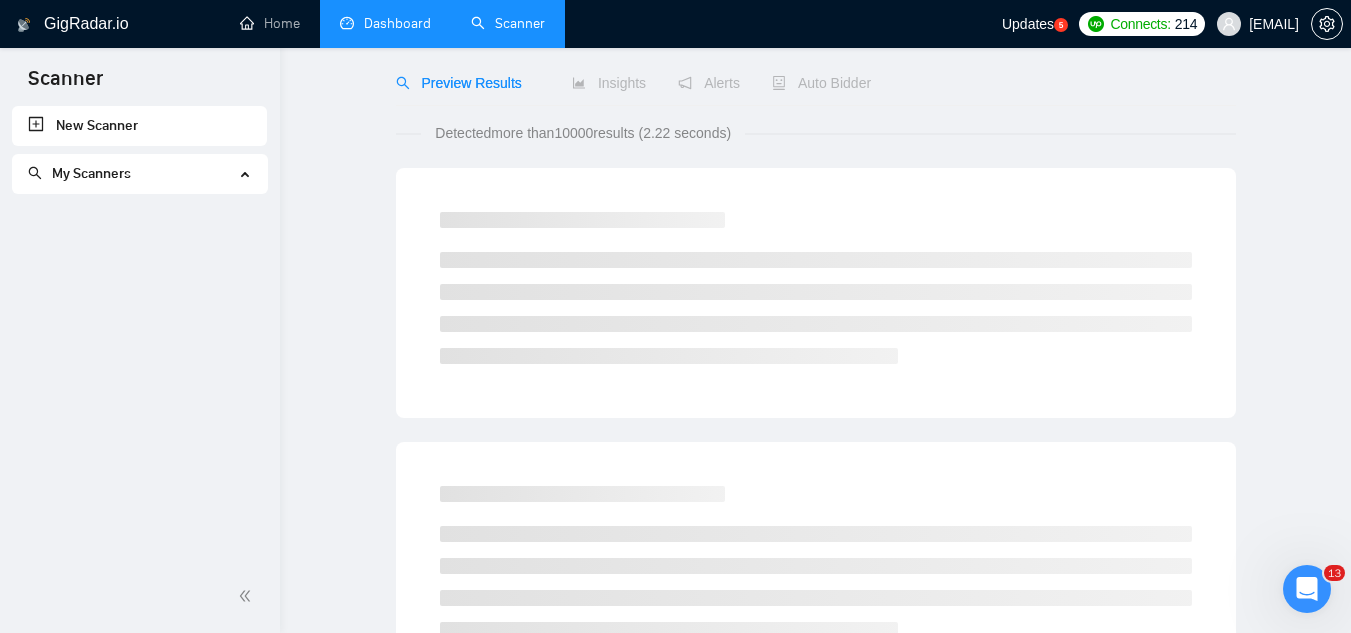 scroll, scrollTop: 0, scrollLeft: 0, axis: both 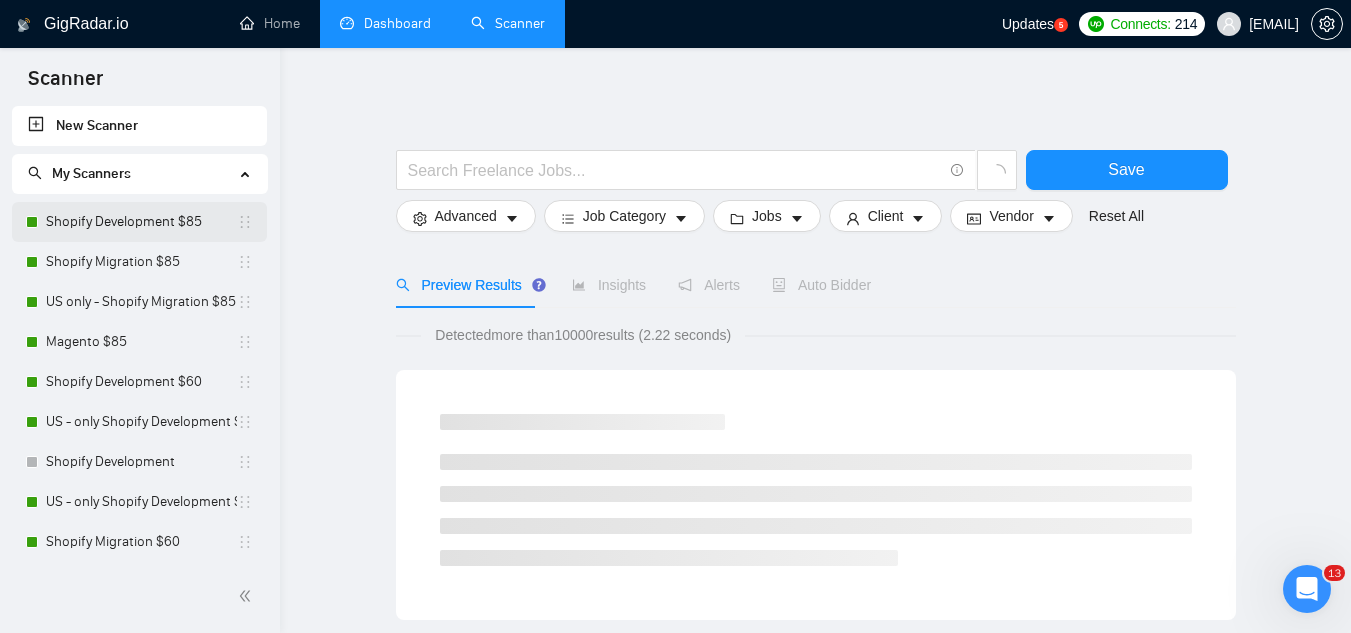 click on "Shopify Development $85" at bounding box center [141, 222] 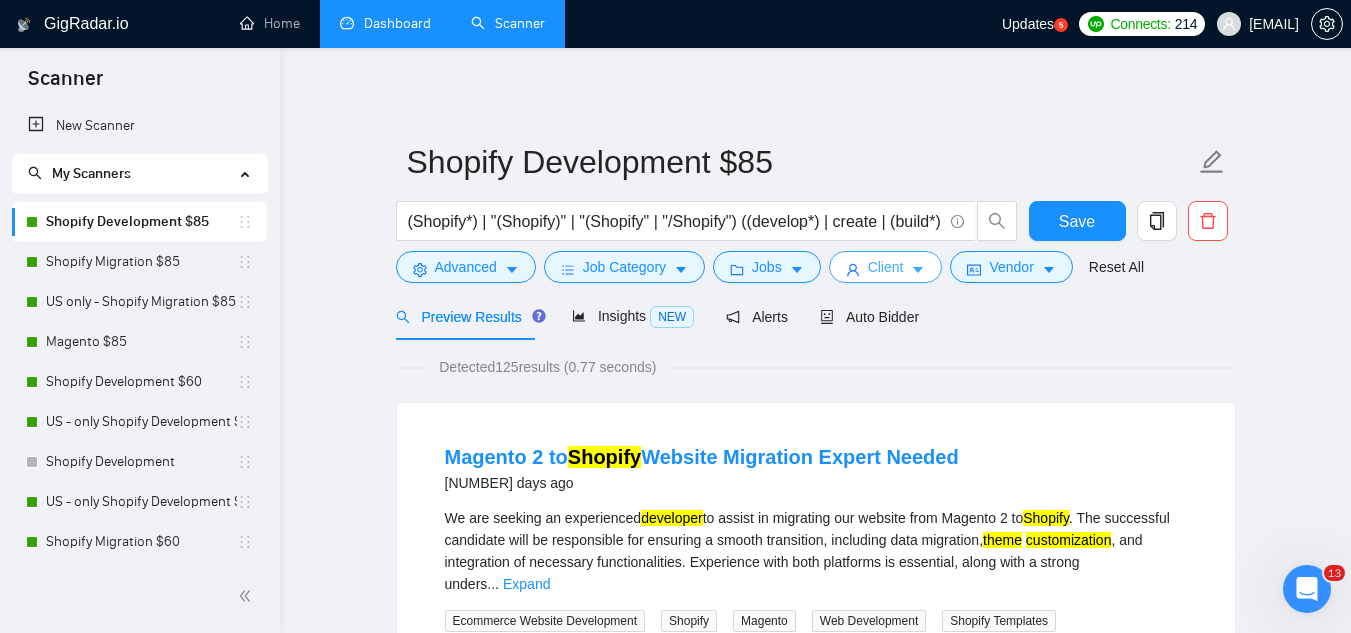 click on "Client" at bounding box center [886, 267] 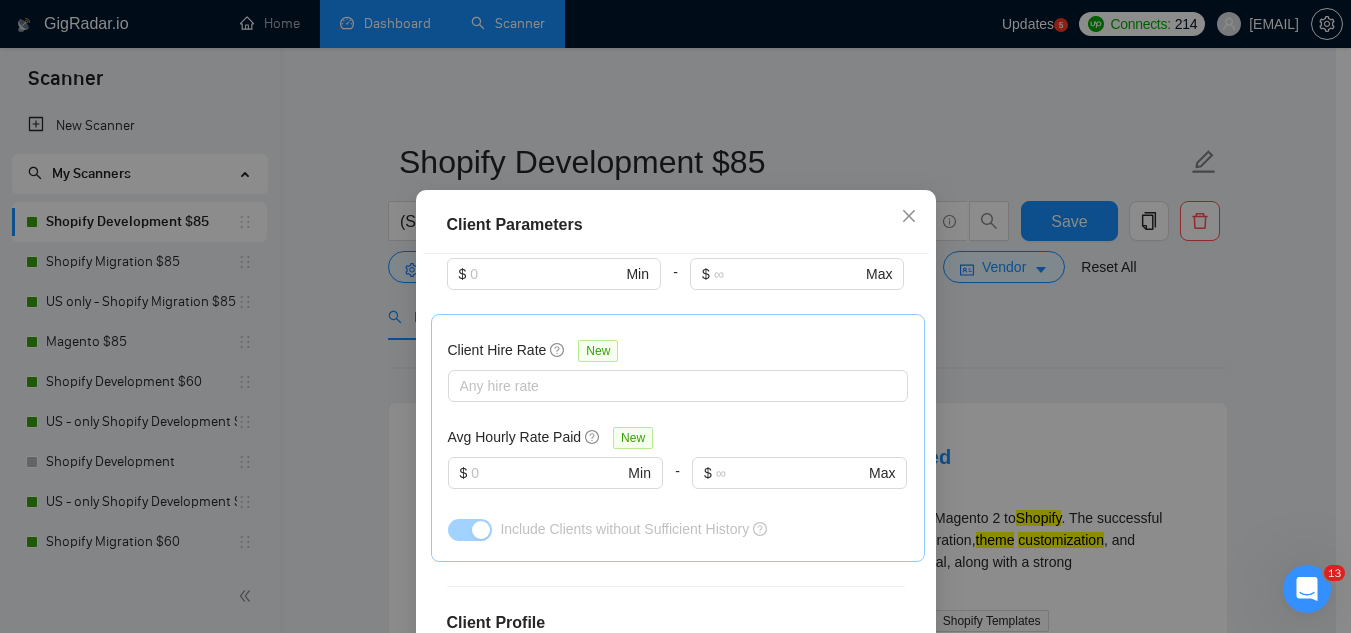 scroll, scrollTop: 600, scrollLeft: 0, axis: vertical 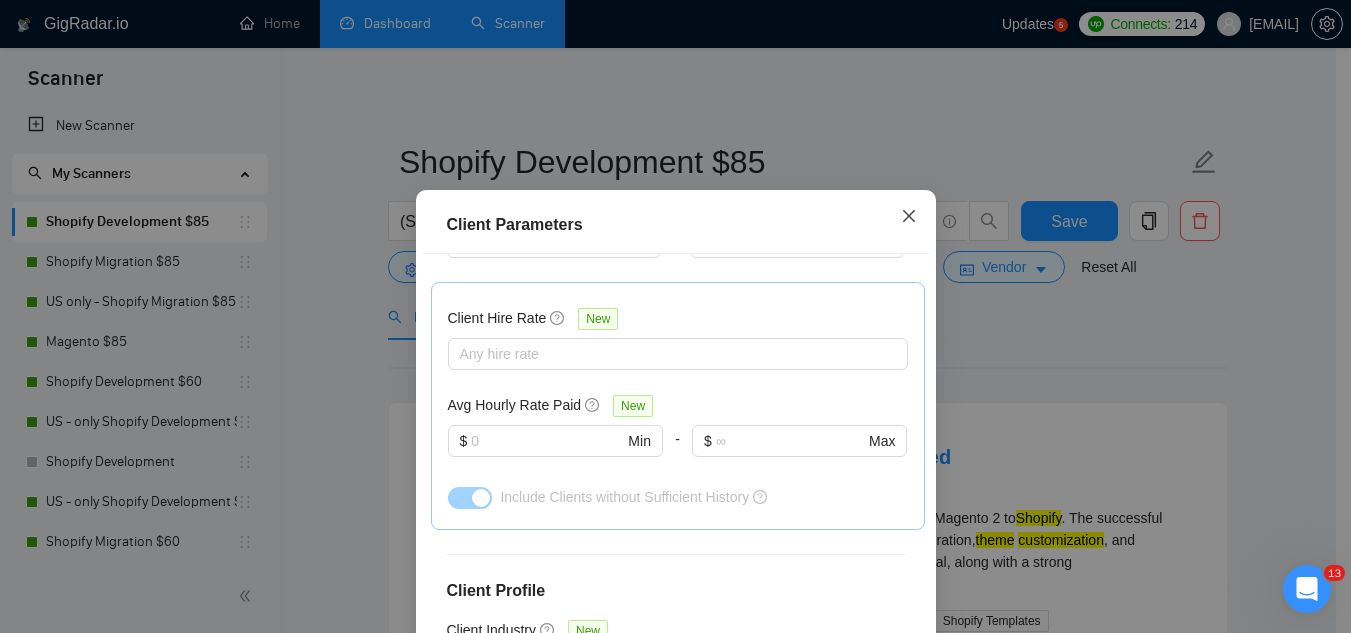 click 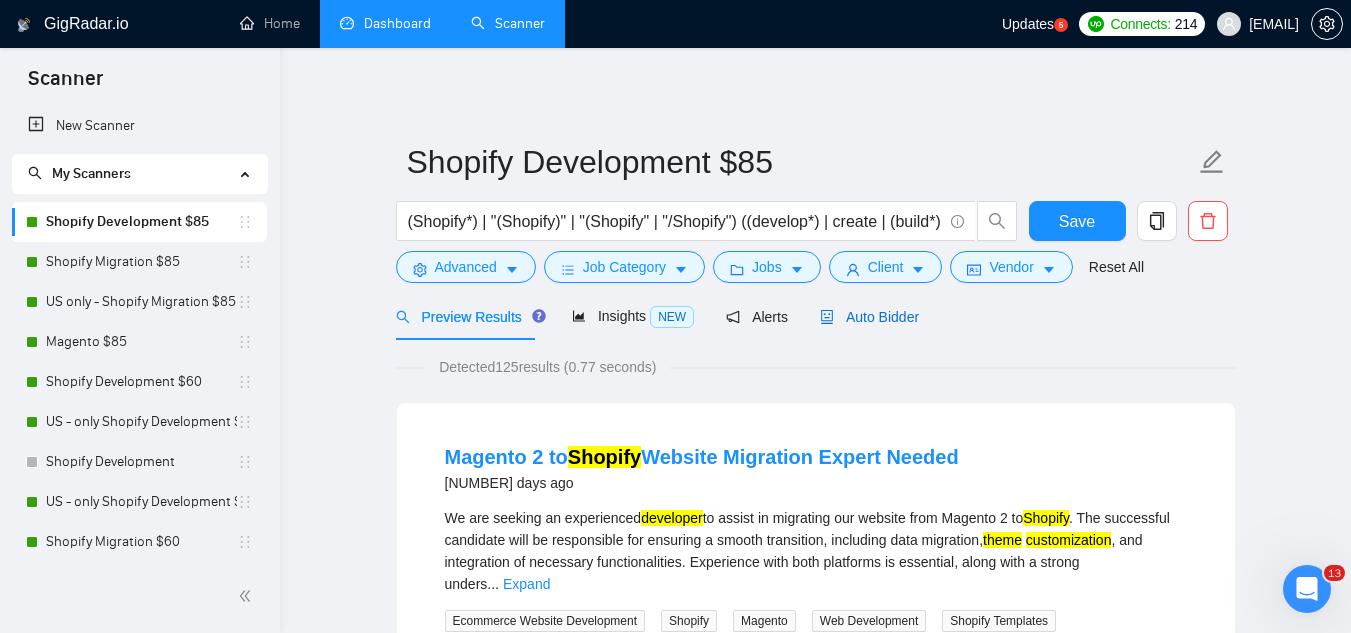 click on "Auto Bidder" at bounding box center (869, 317) 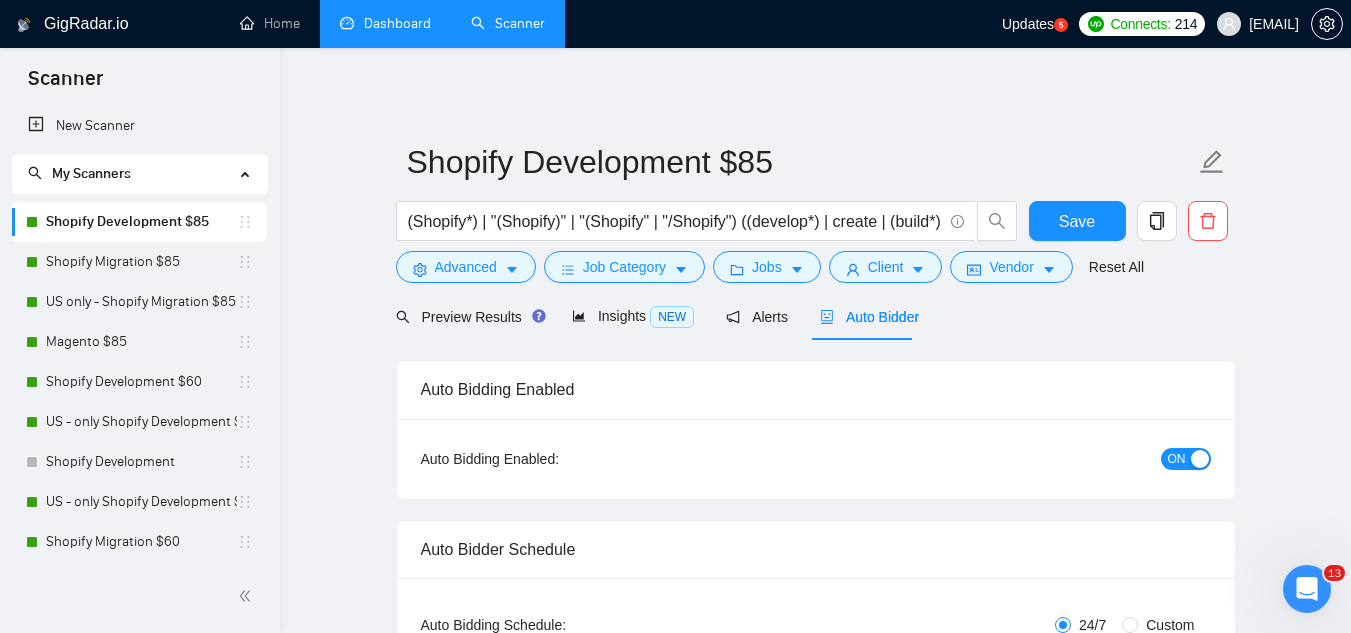 type 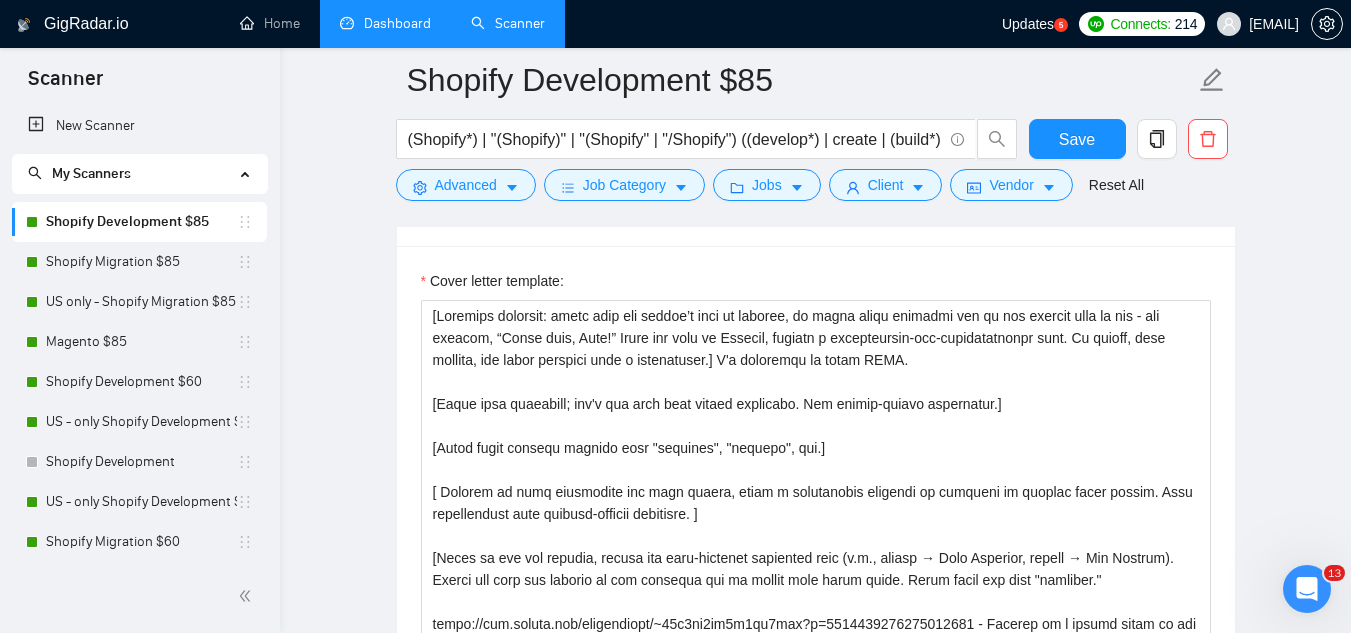scroll, scrollTop: 2300, scrollLeft: 0, axis: vertical 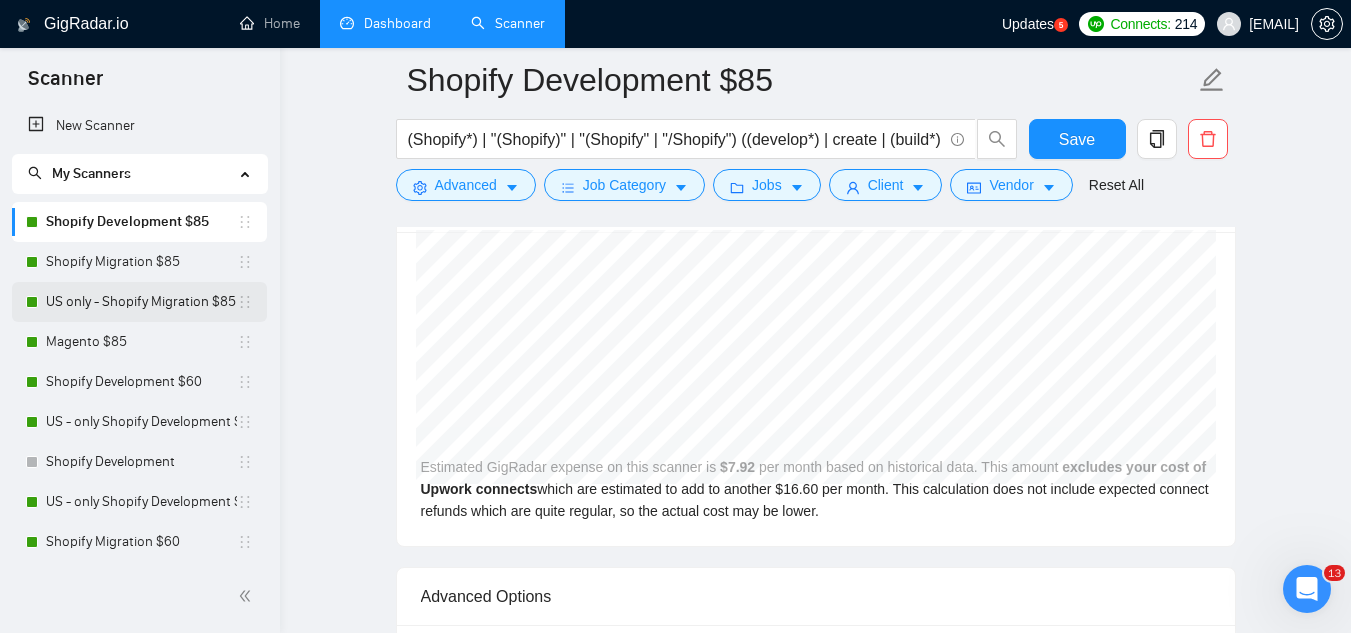 click on "US only - Shopify Migration $85" at bounding box center (141, 302) 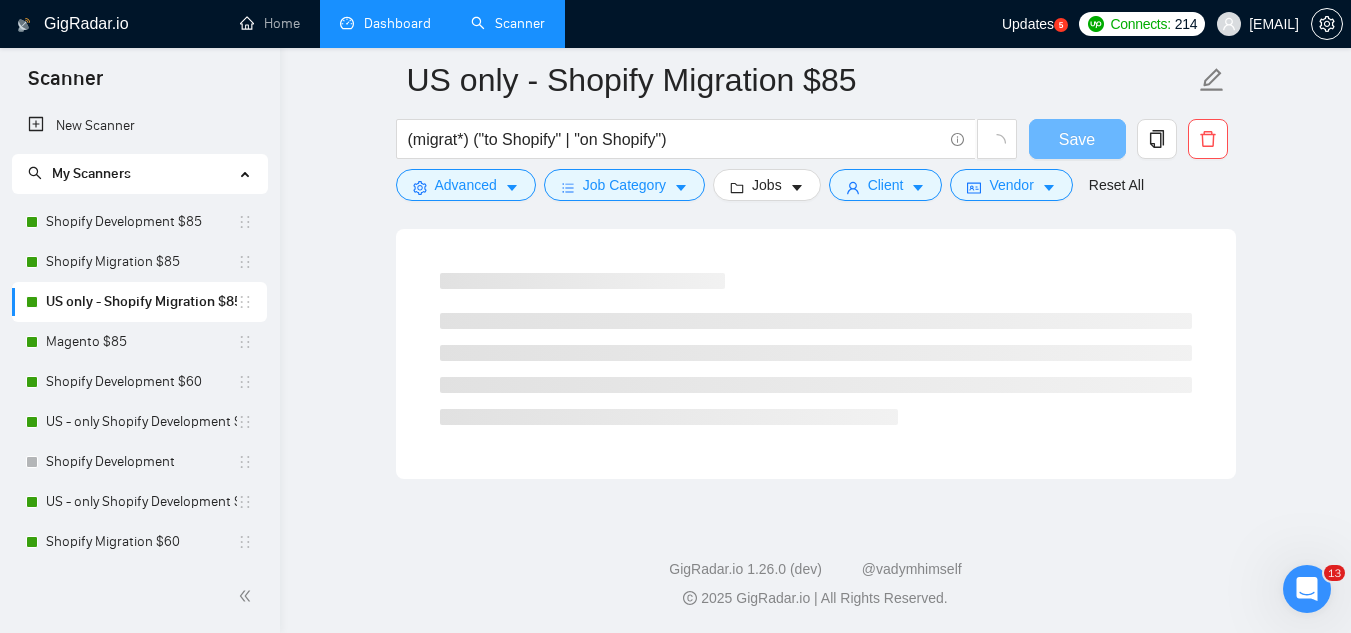 scroll, scrollTop: 1284, scrollLeft: 0, axis: vertical 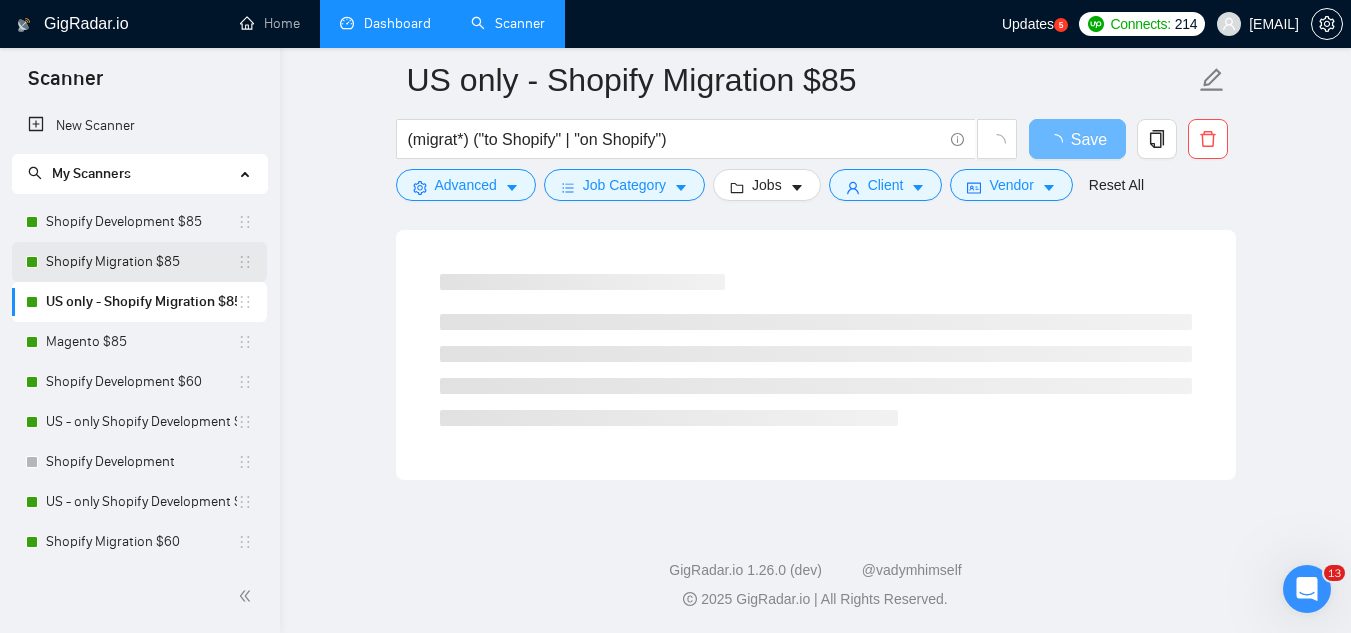 click on "Shopify Migration $[PRICE]" at bounding box center [141, 262] 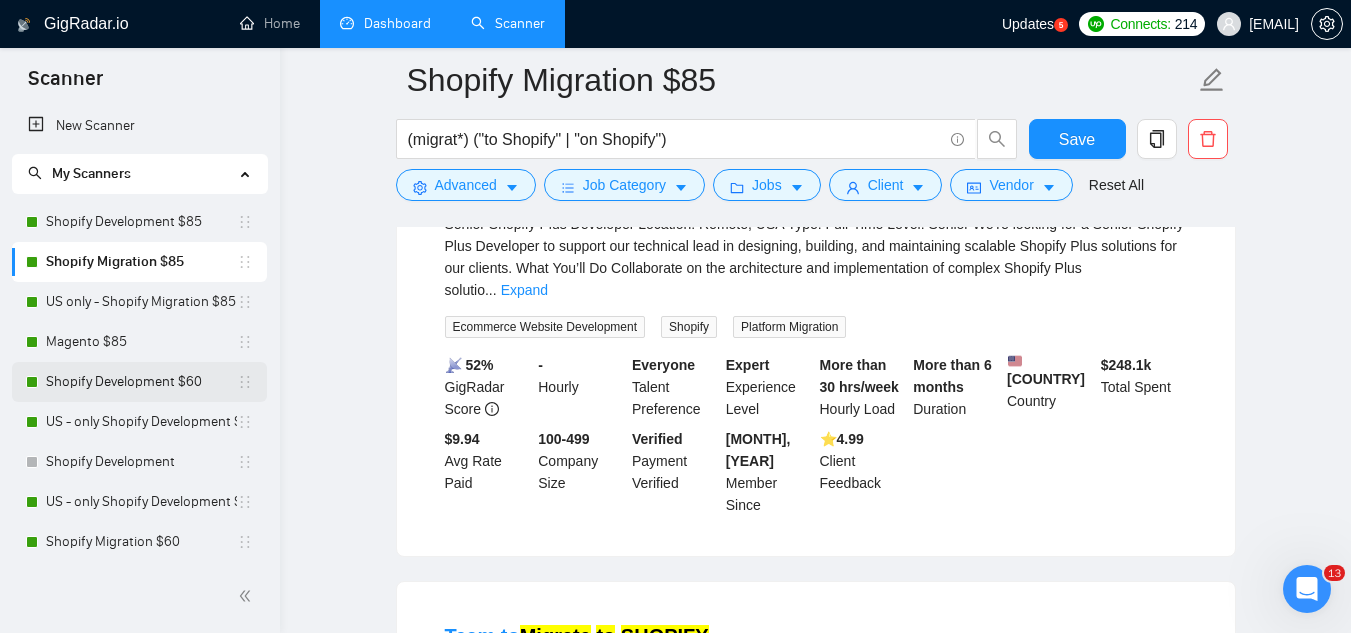 click on "Shopify Development $60" at bounding box center [141, 382] 